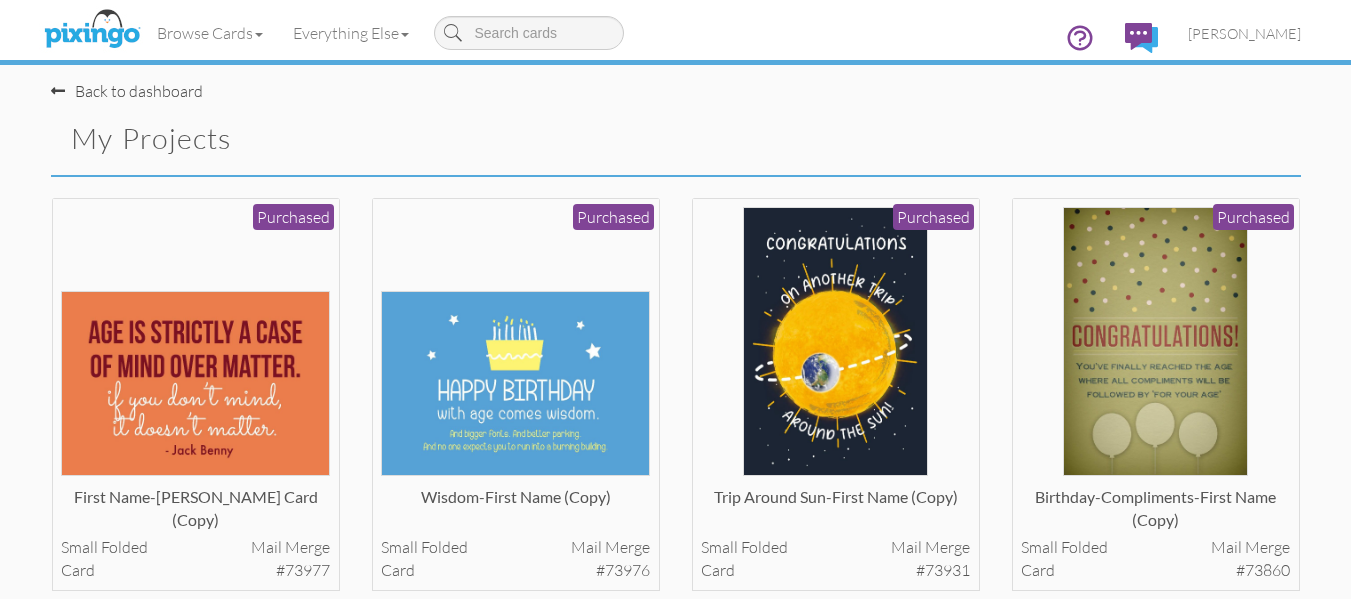 scroll, scrollTop: 0, scrollLeft: 0, axis: both 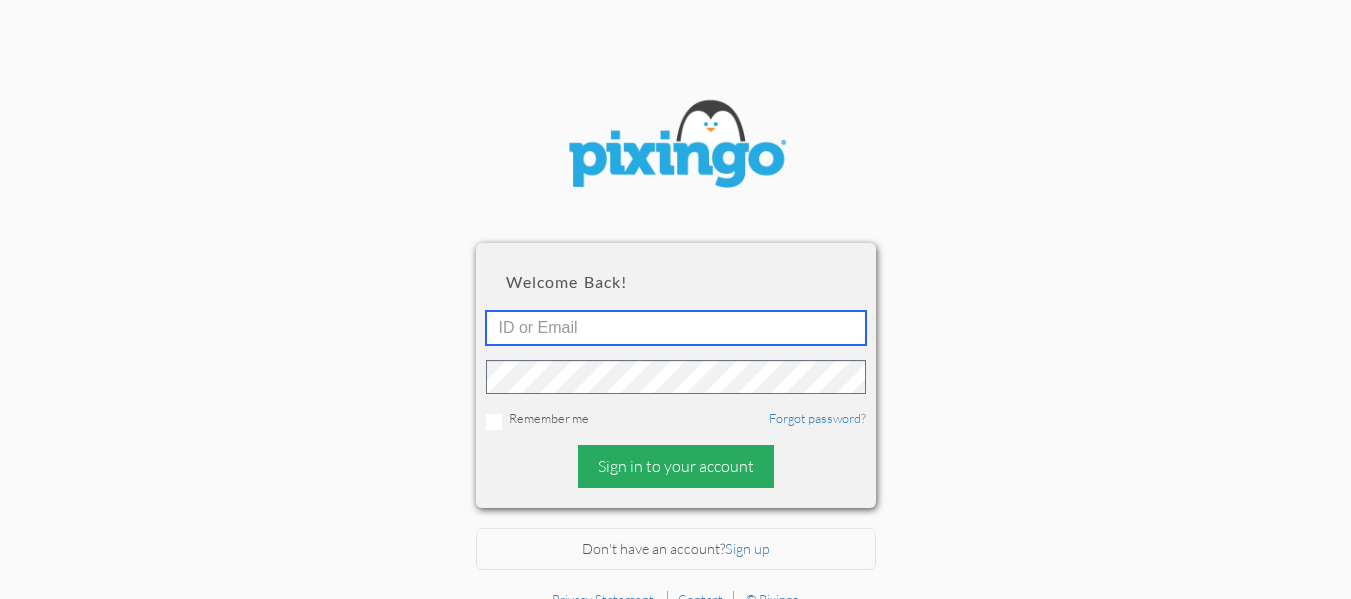 type on "[EMAIL_ADDRESS][DOMAIN_NAME]" 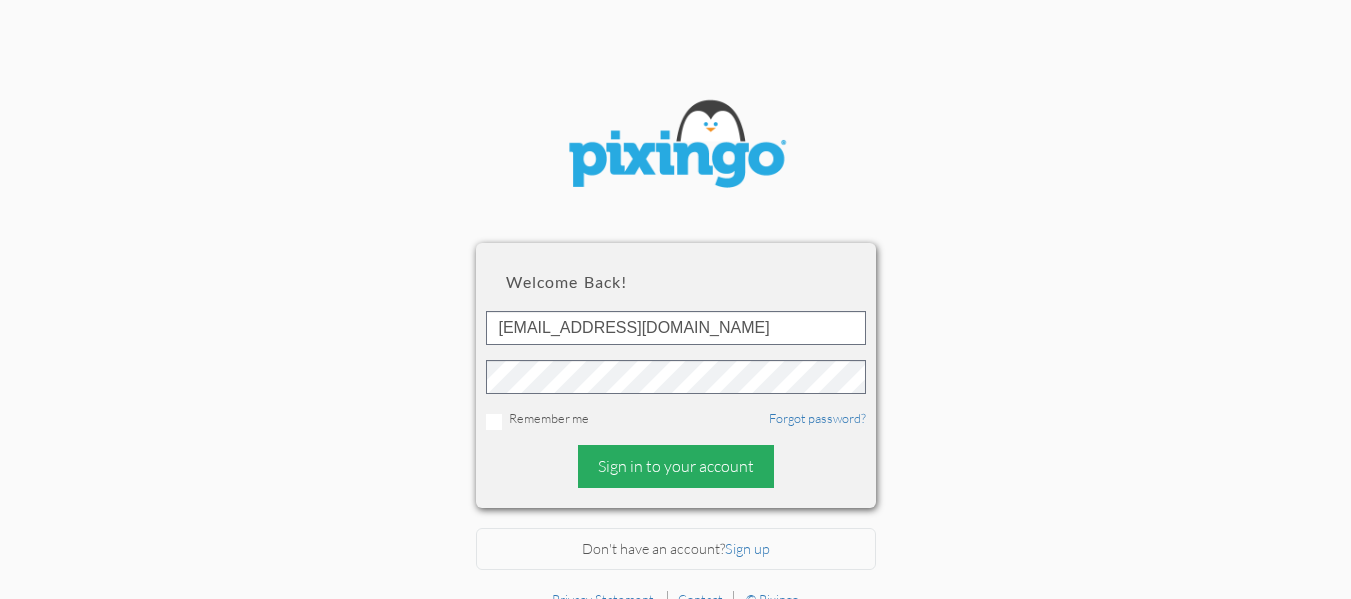 click on "Sign in to your account" at bounding box center (676, 466) 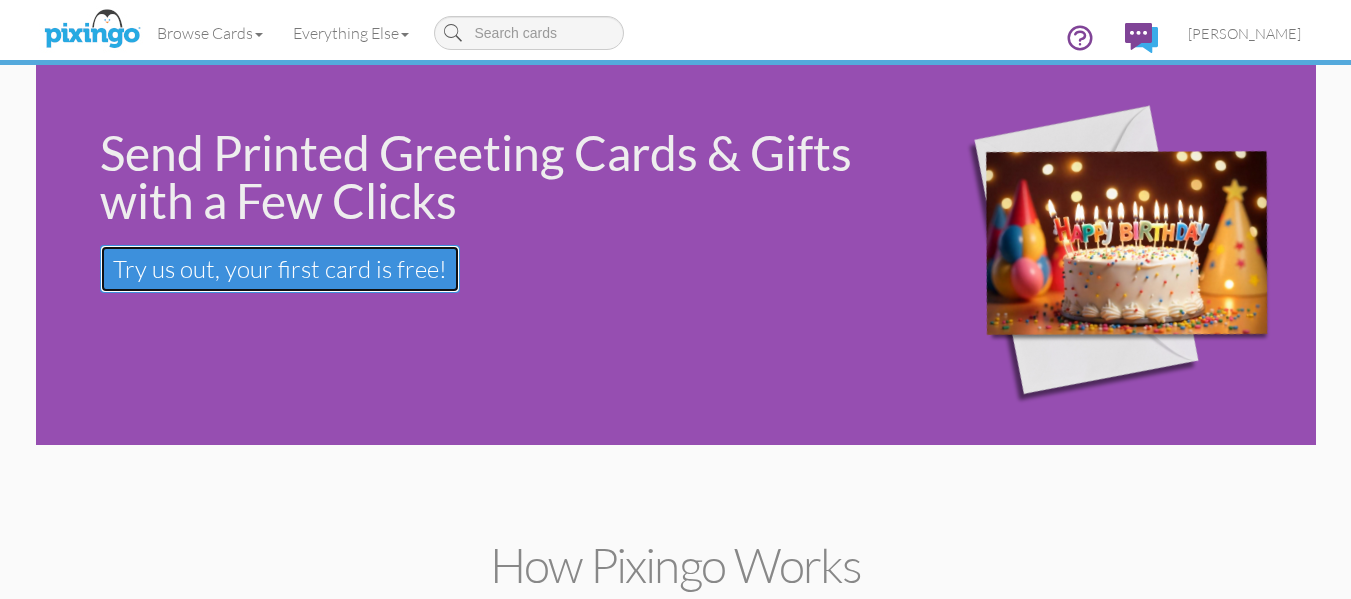 click on "Try us out, your first card is free!
Your first card is free!" at bounding box center [280, 269] 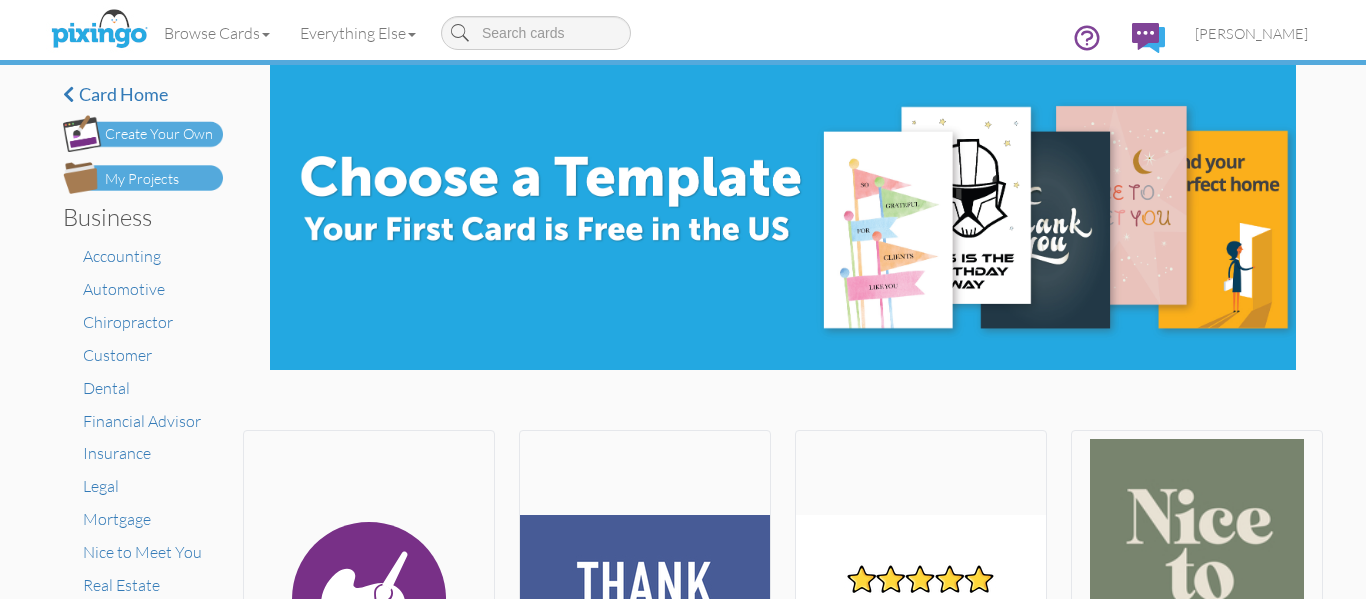 click on "My Projects" at bounding box center [142, 179] 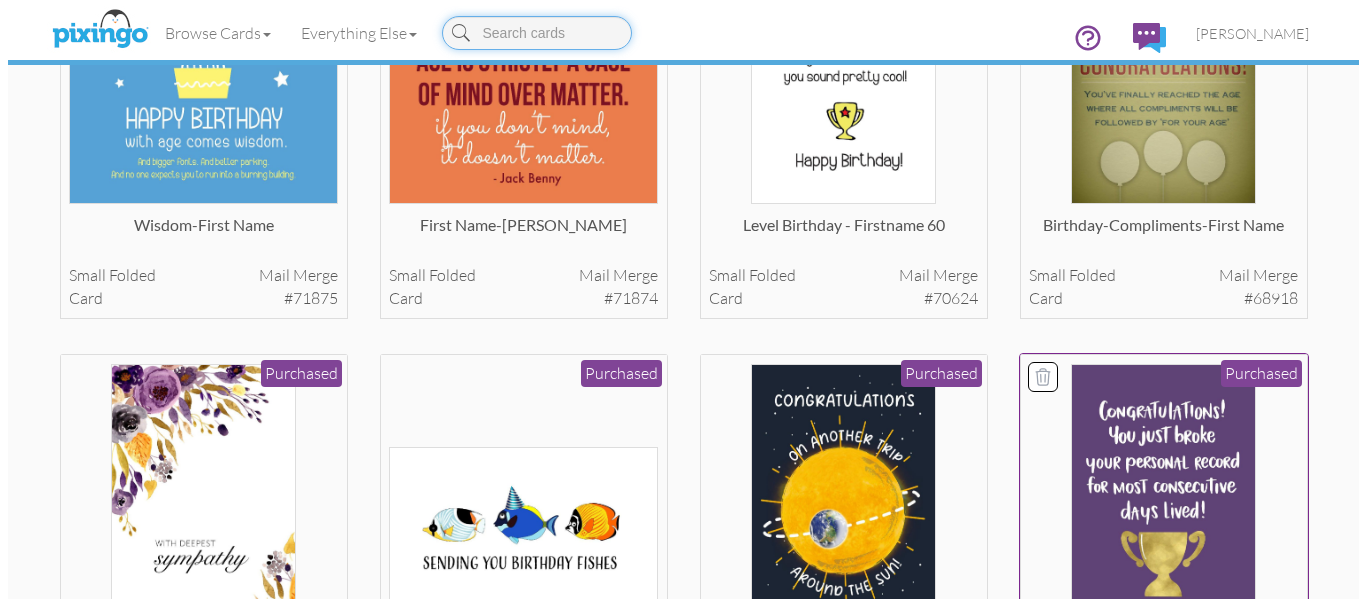scroll, scrollTop: 1130, scrollLeft: 0, axis: vertical 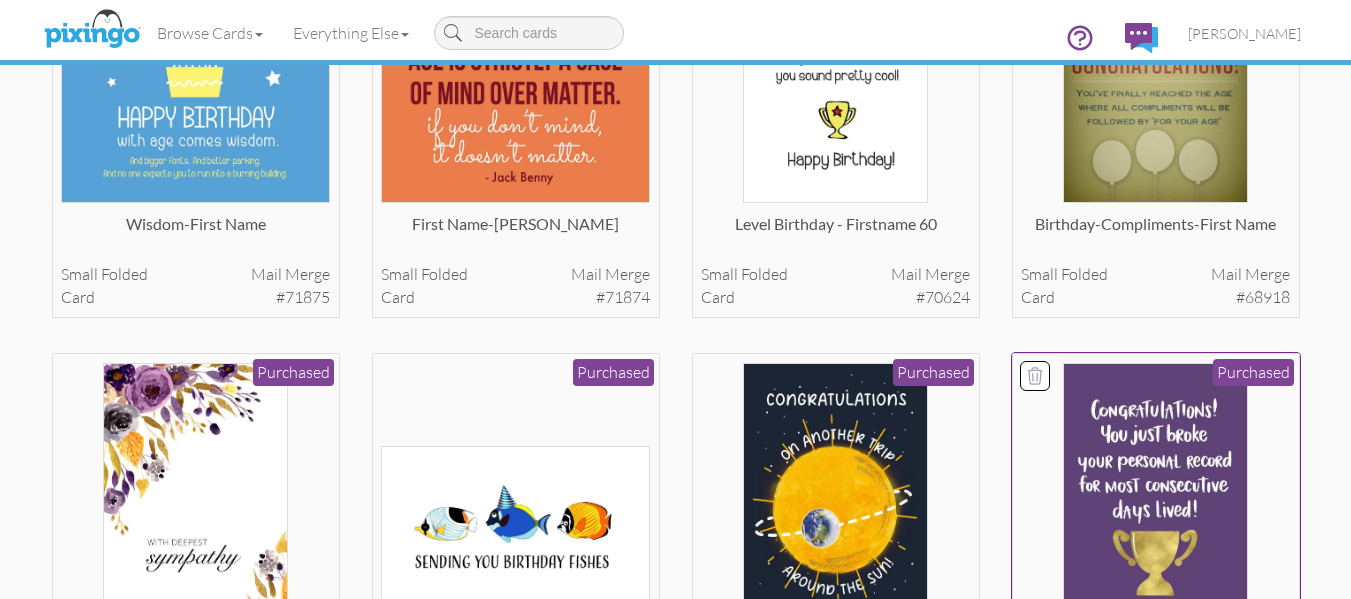 click at bounding box center [1155, 497] 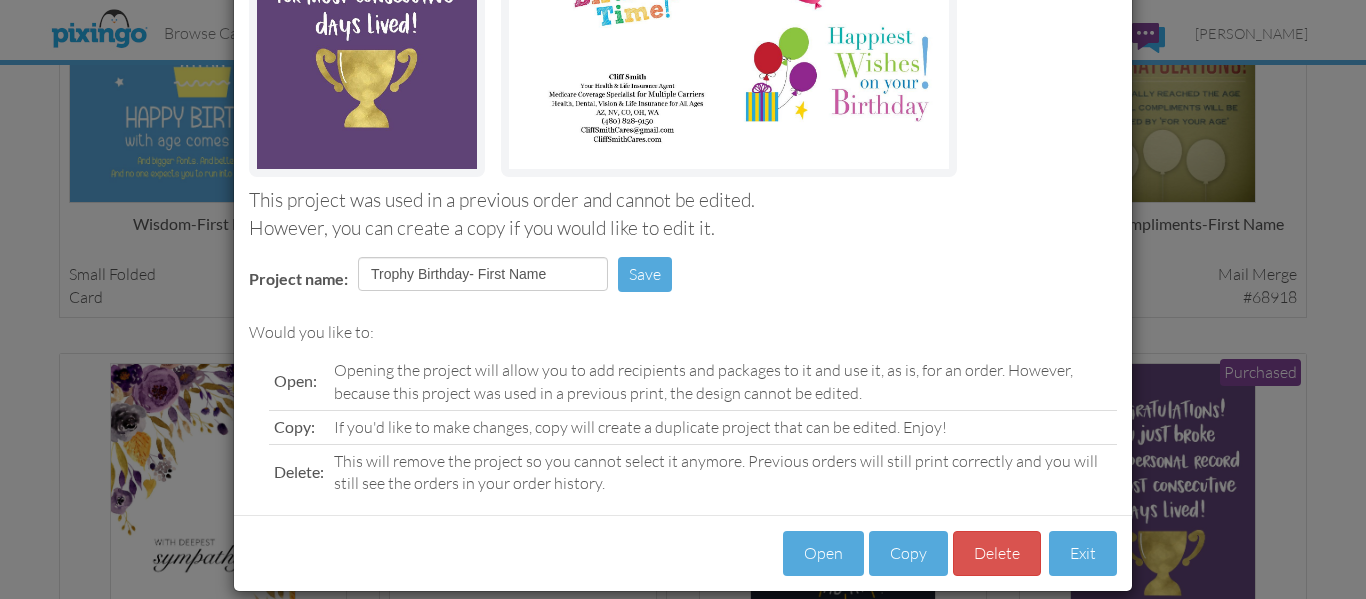 scroll, scrollTop: 337, scrollLeft: 0, axis: vertical 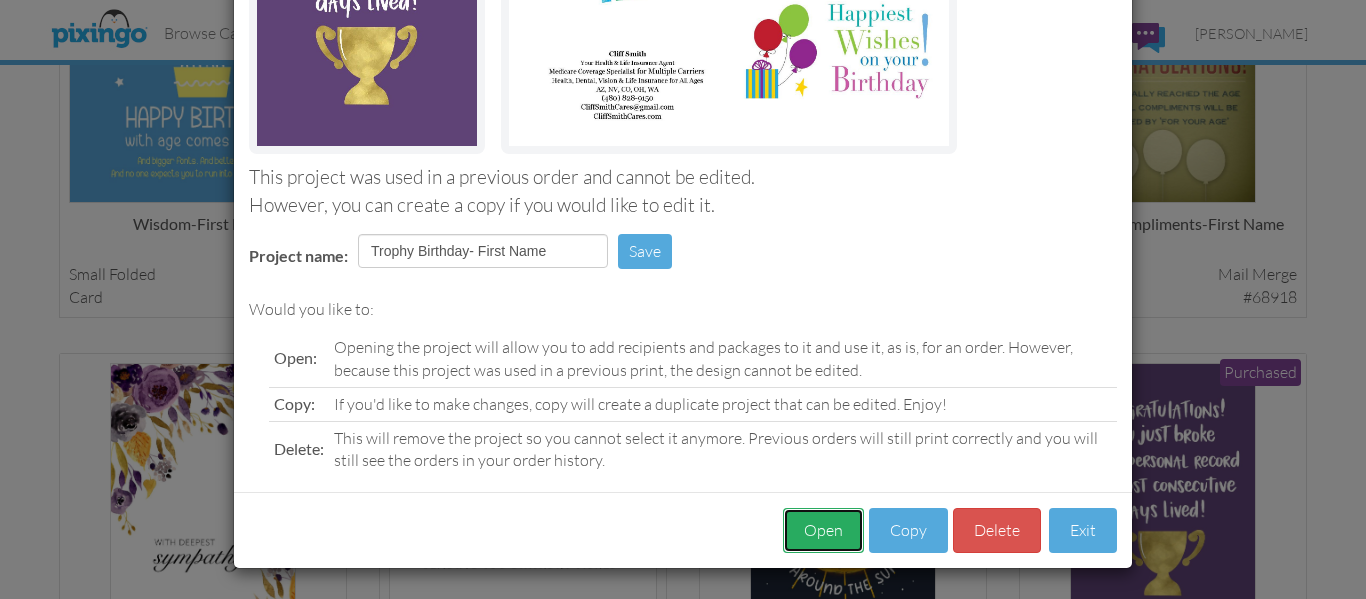 click on "Open" at bounding box center (823, 530) 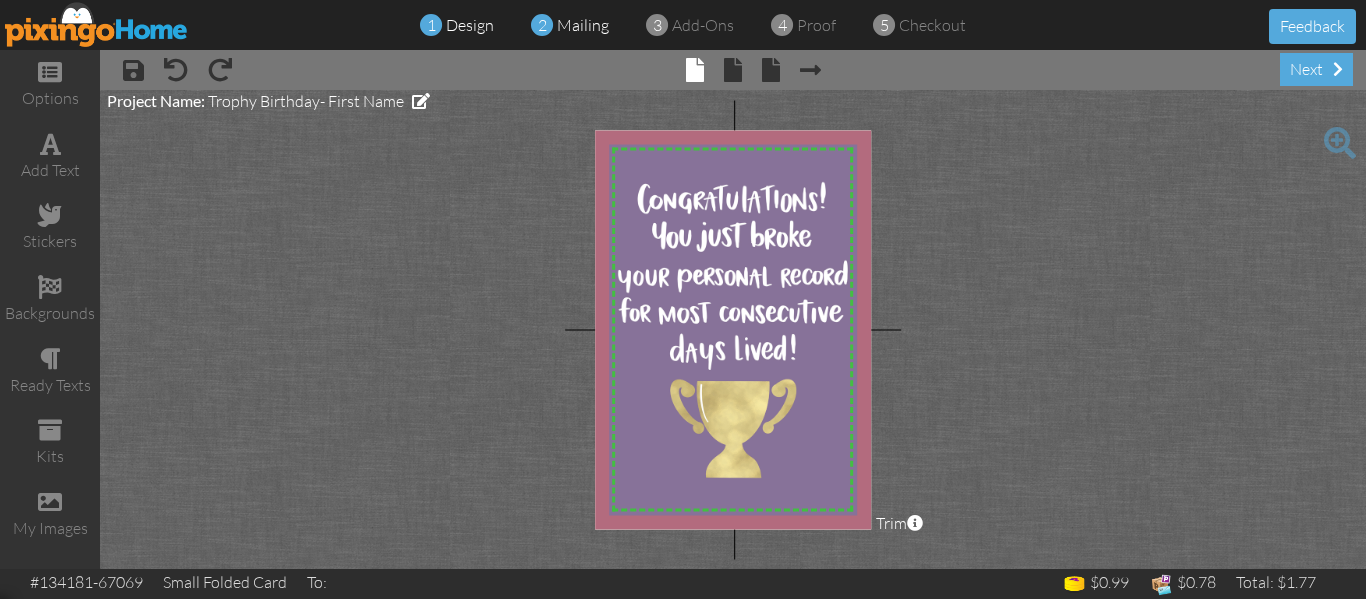 click on "mailing" at bounding box center (583, 25) 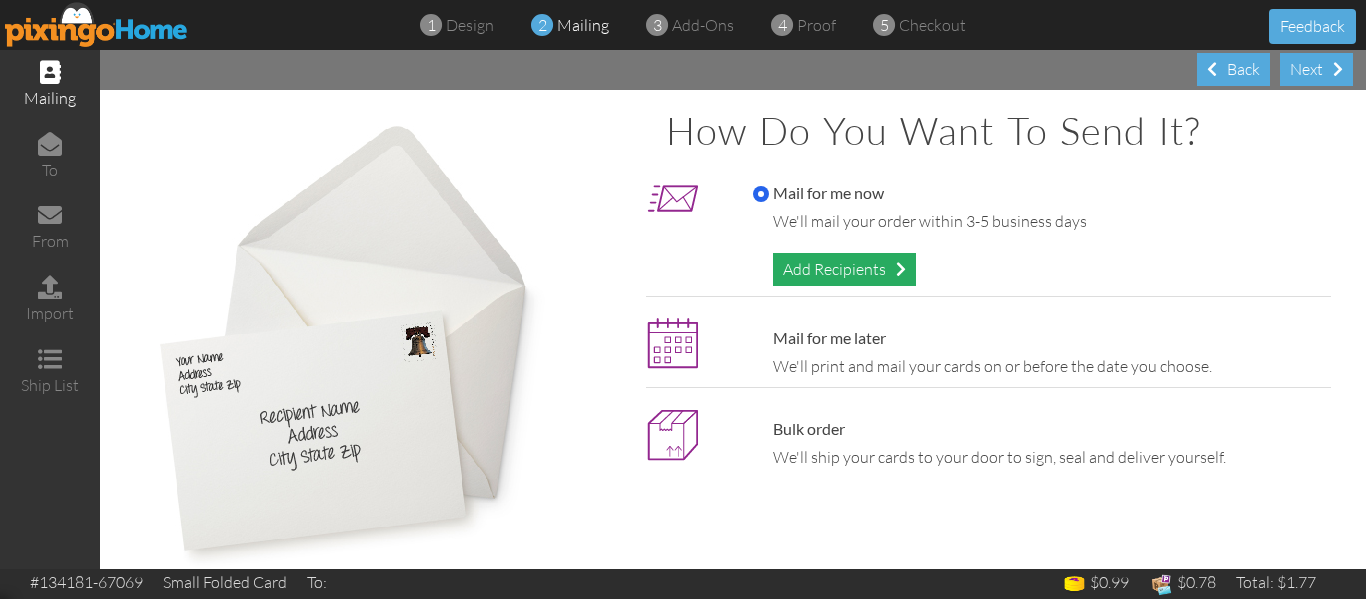 click on "Add Recipients" at bounding box center (844, 269) 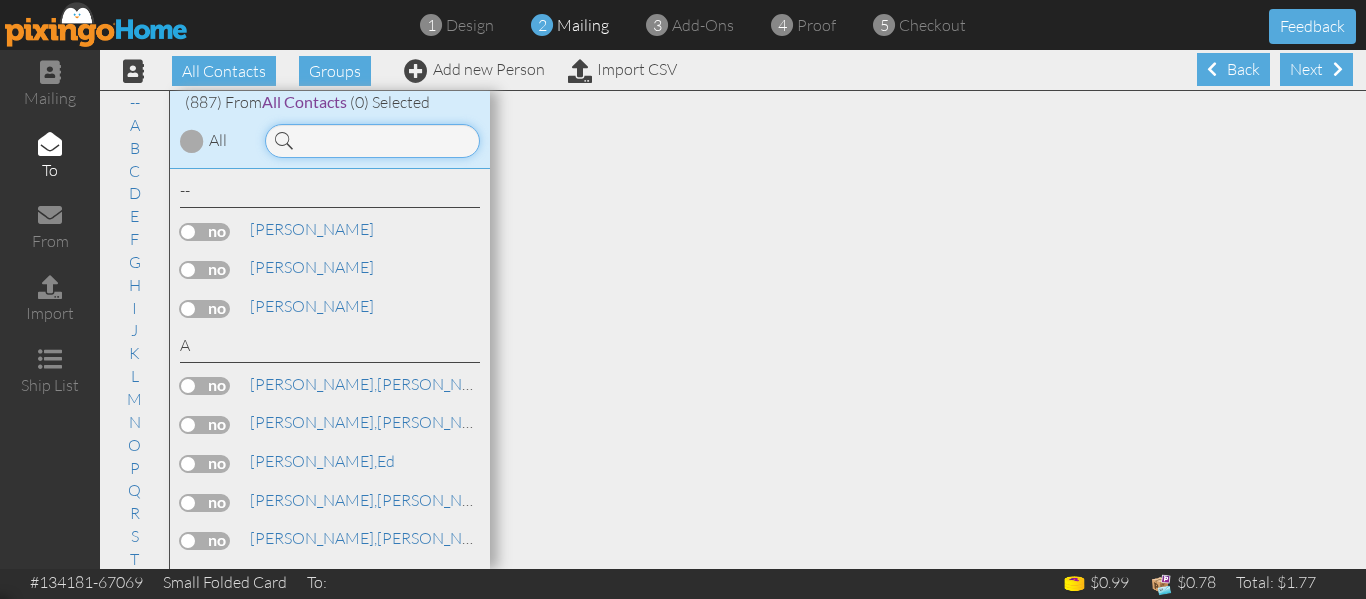 click at bounding box center [372, 141] 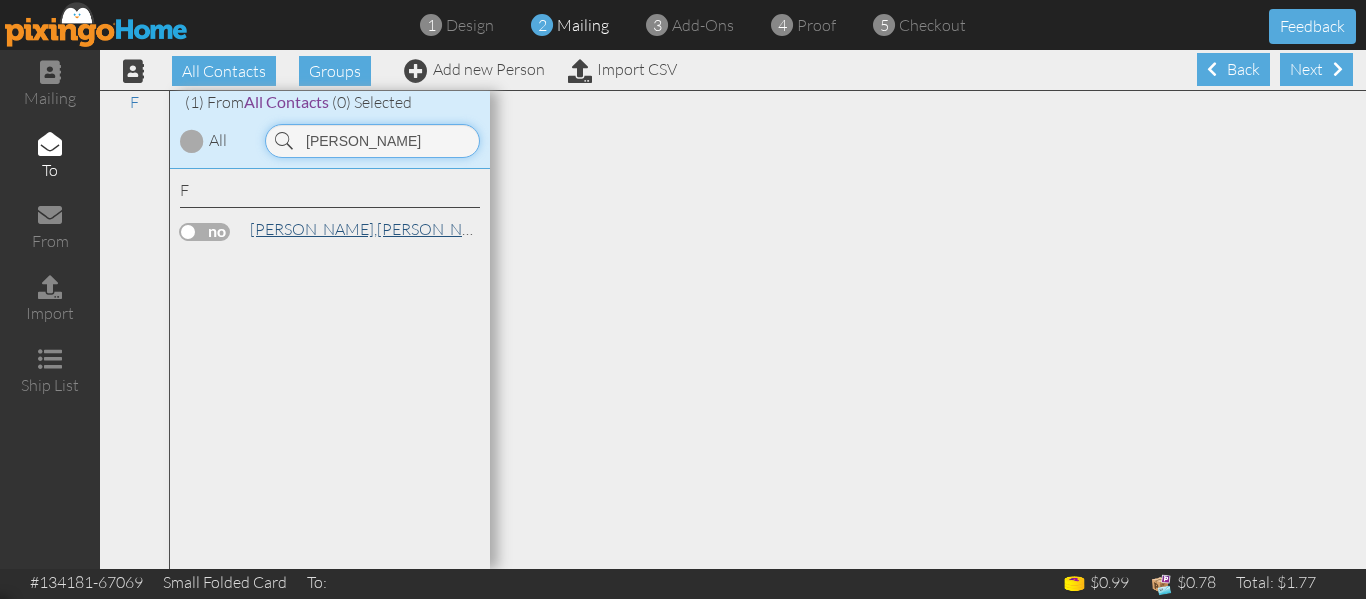 type on "[PERSON_NAME]" 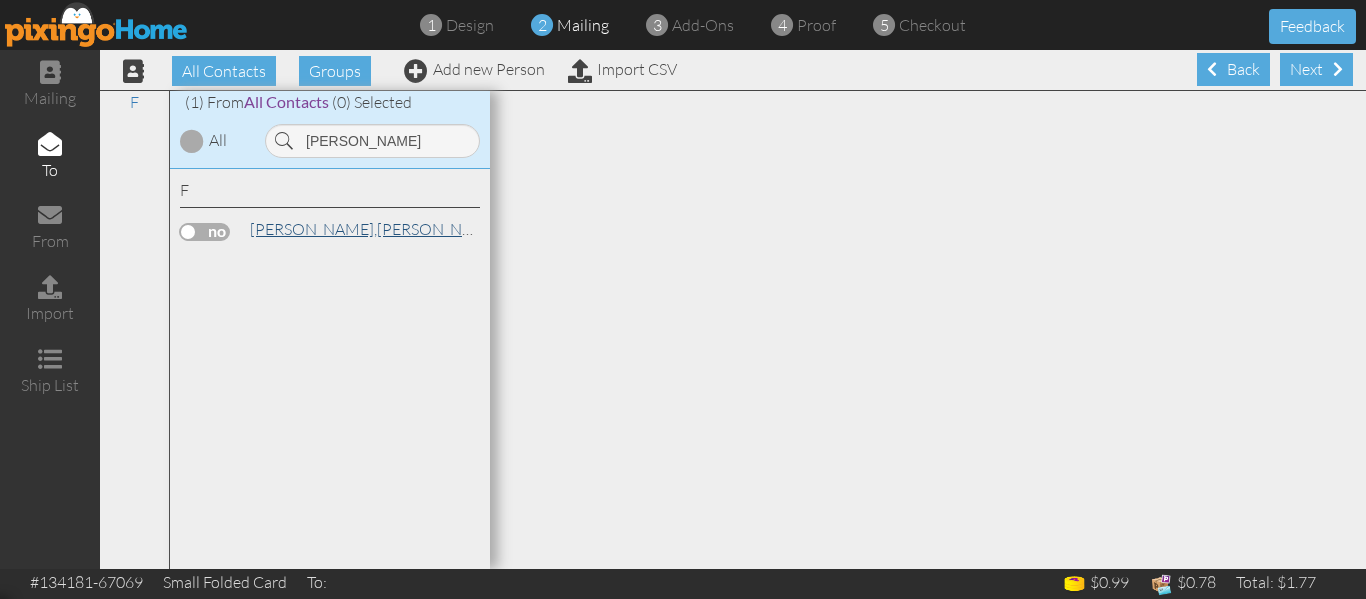 click on "[PERSON_NAME]," at bounding box center [313, 229] 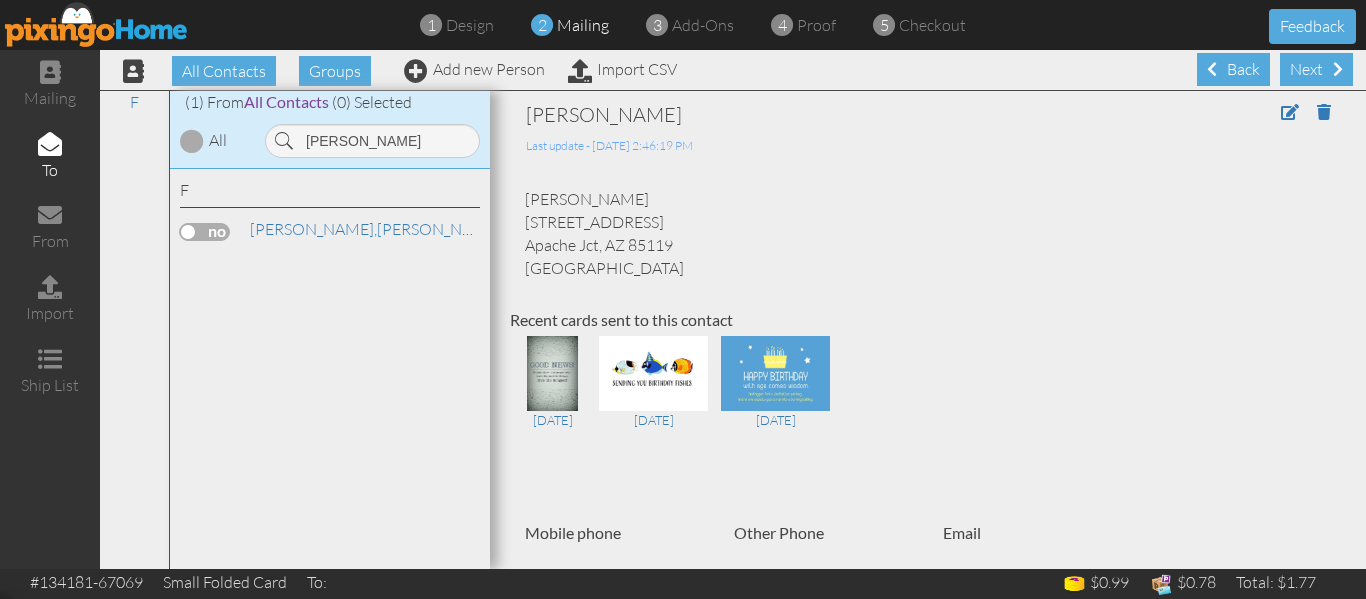 click at bounding box center (205, 232) 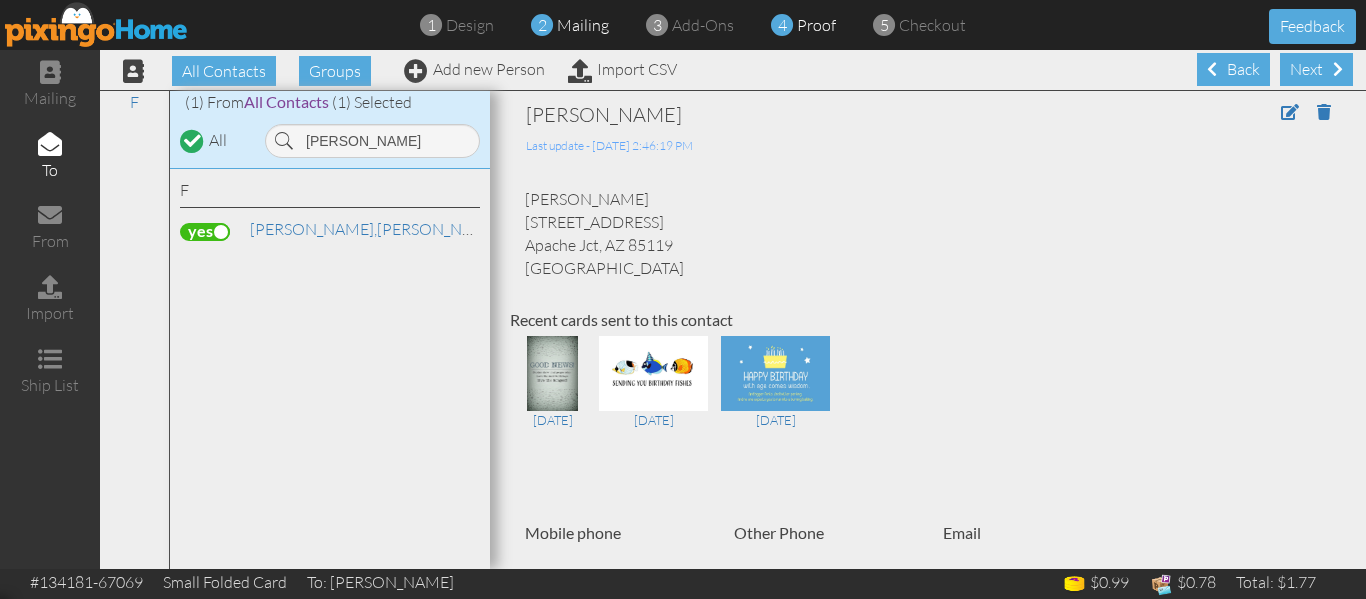 click on "proof" at bounding box center (816, 25) 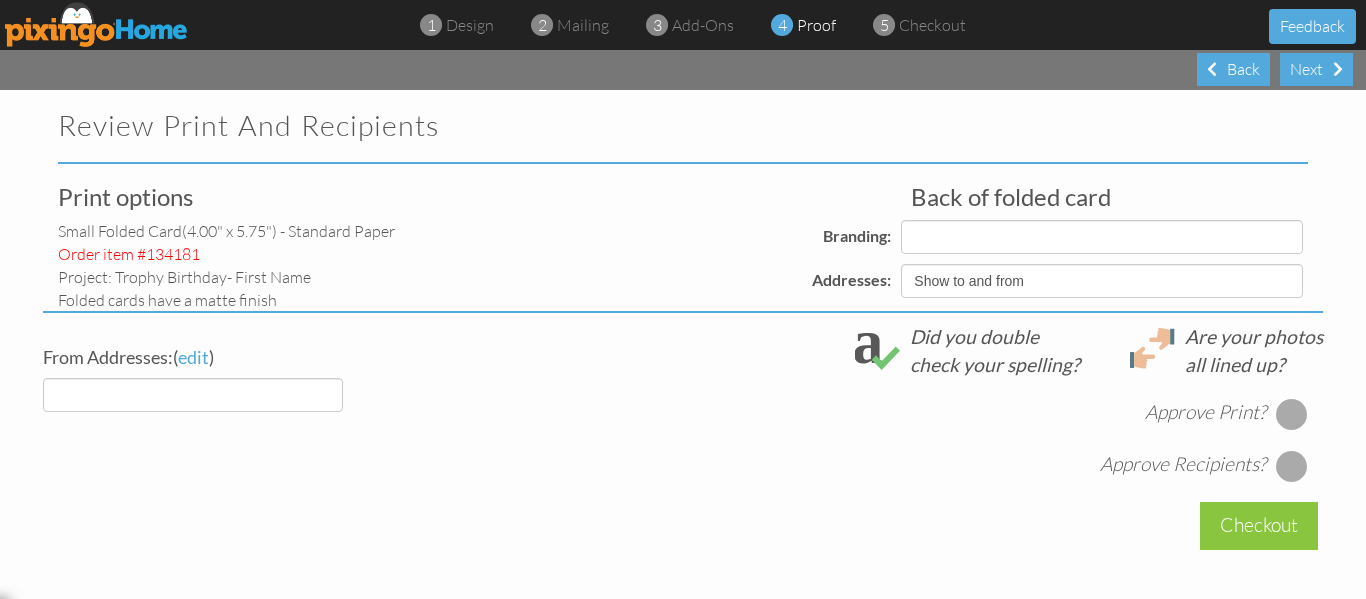 select on "object:4348" 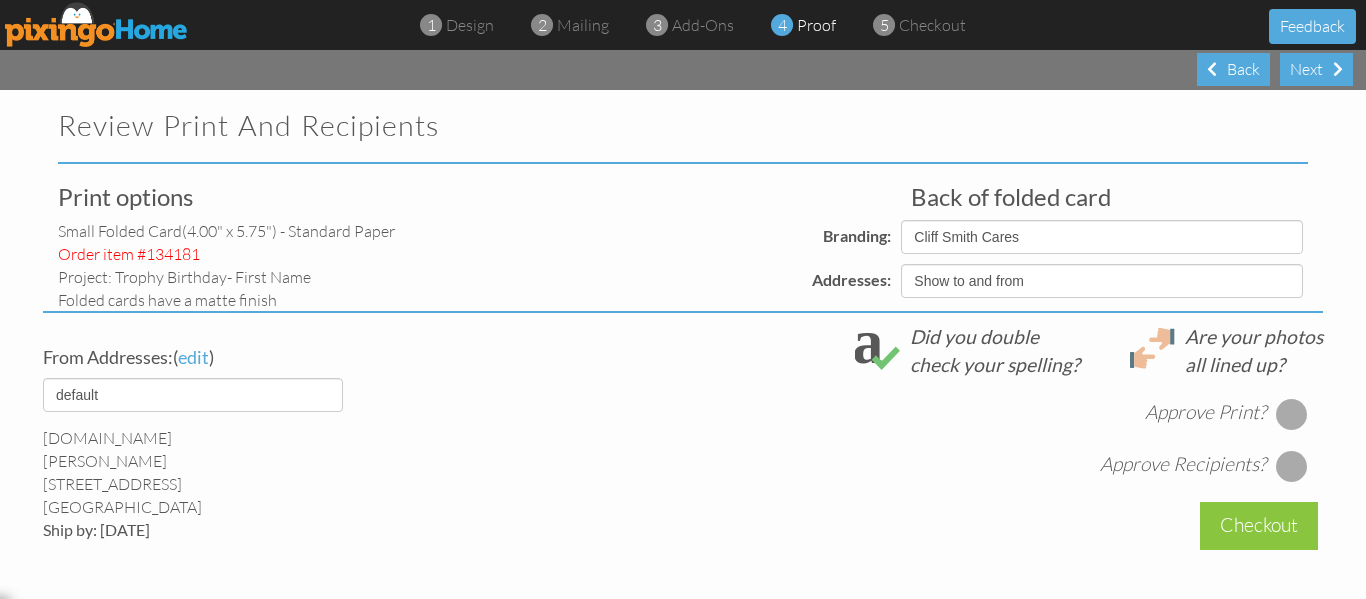 select on "object:4350" 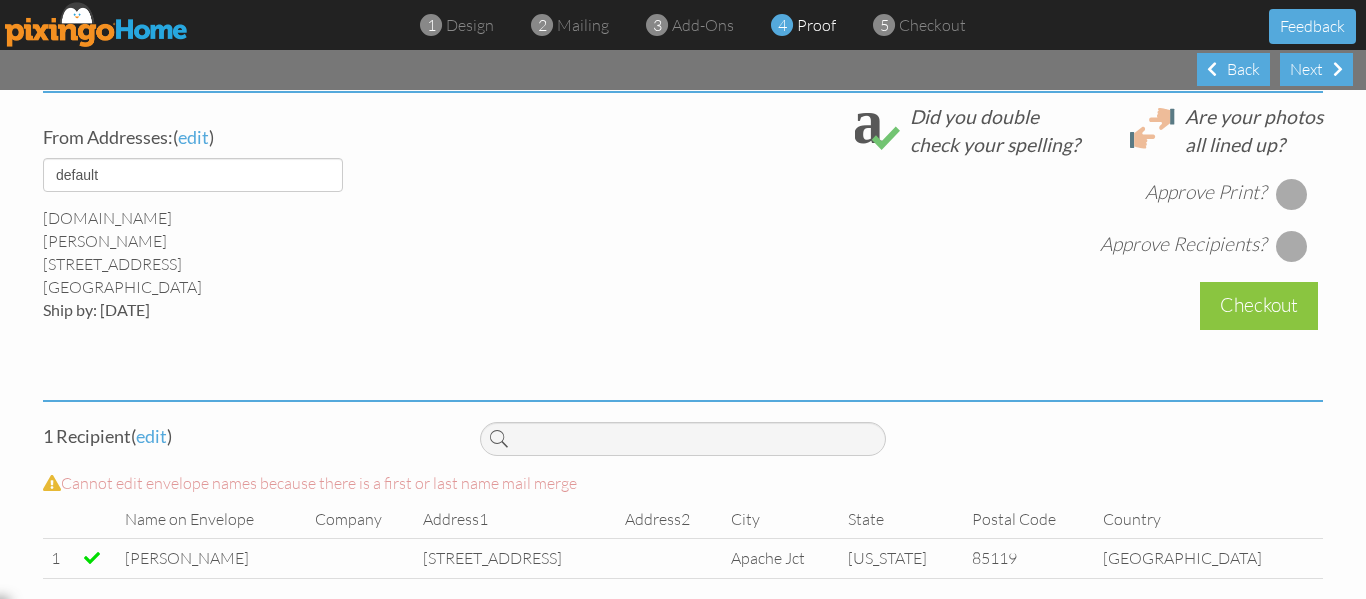 scroll, scrollTop: 764, scrollLeft: 0, axis: vertical 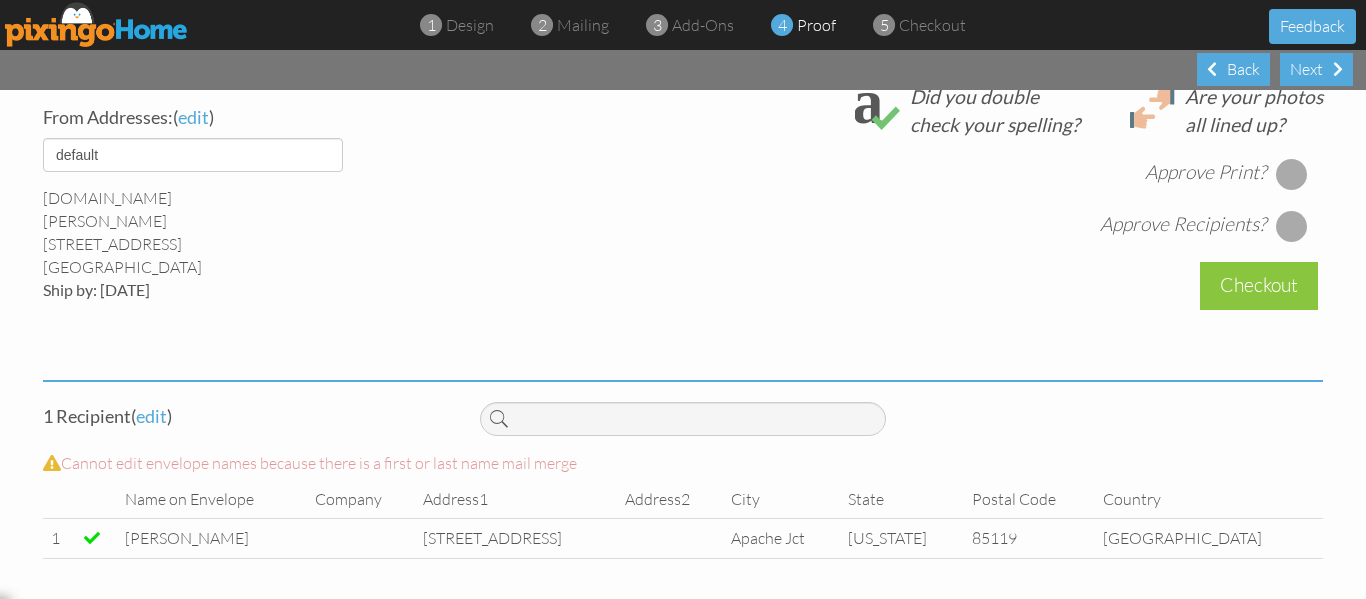 click at bounding box center (1292, 174) 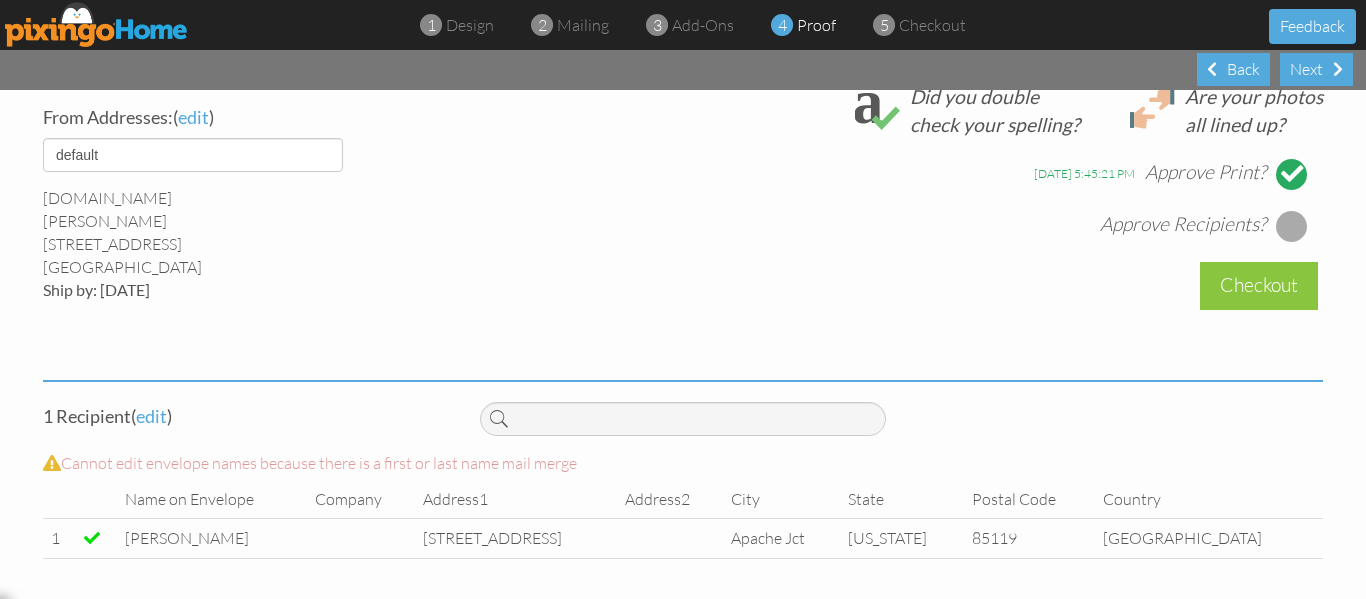 click at bounding box center [1292, 226] 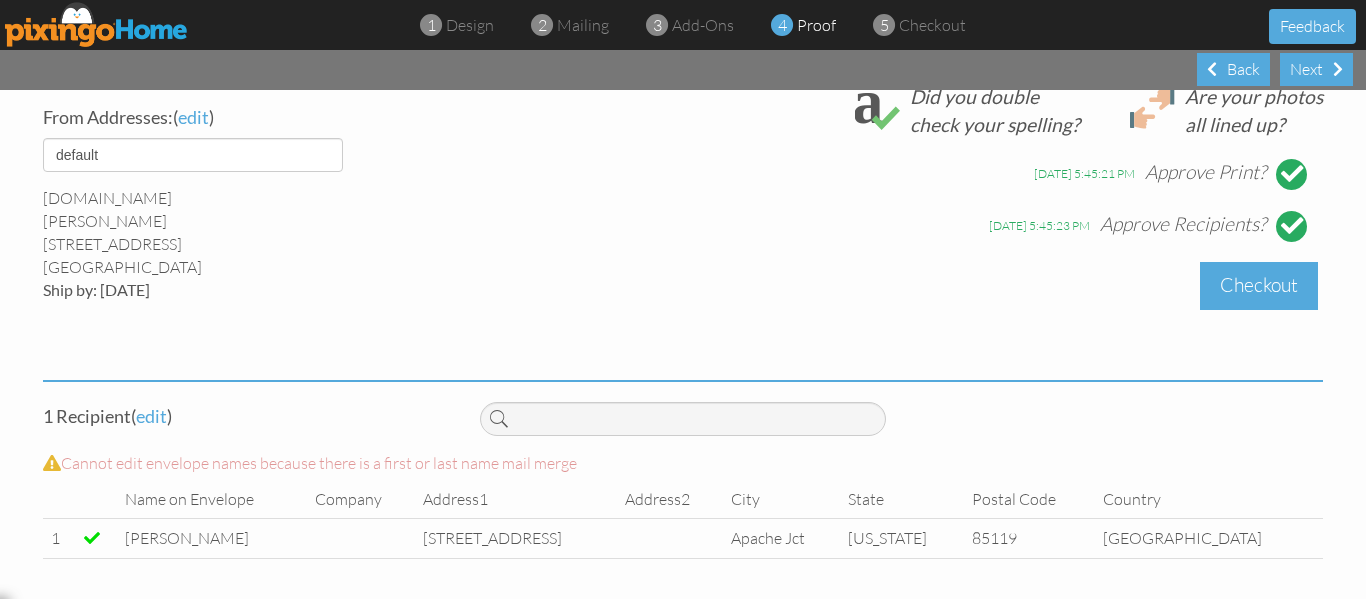 click on "Checkout" at bounding box center [1259, 285] 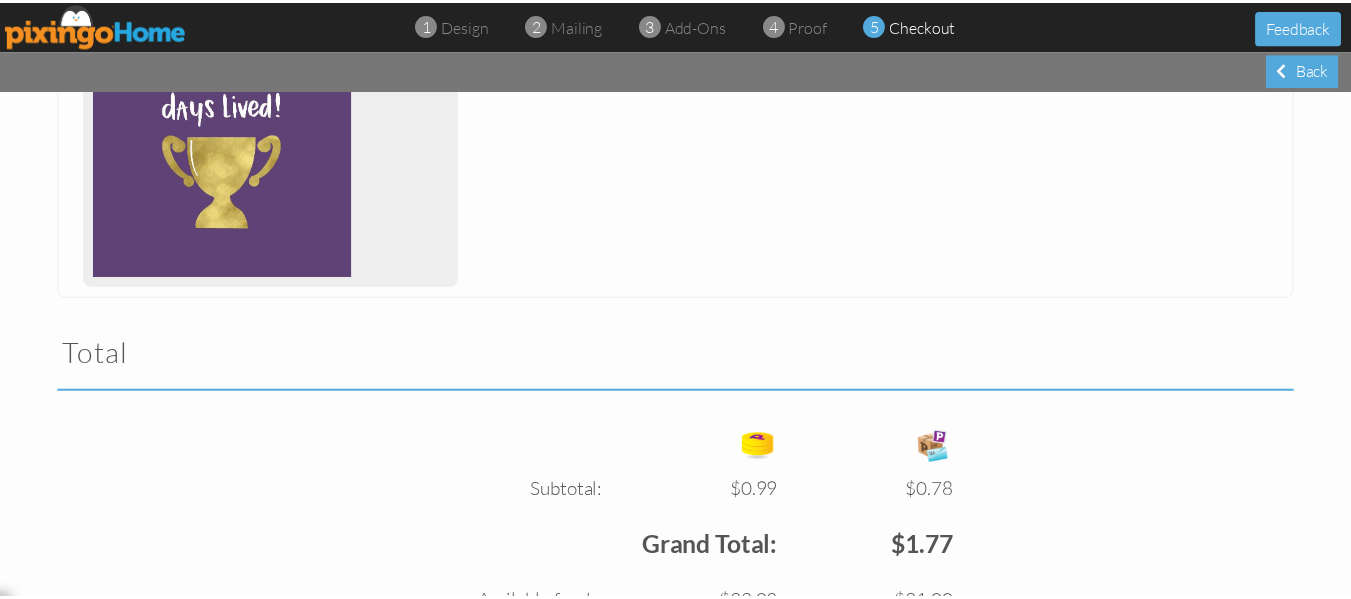 scroll, scrollTop: 691, scrollLeft: 0, axis: vertical 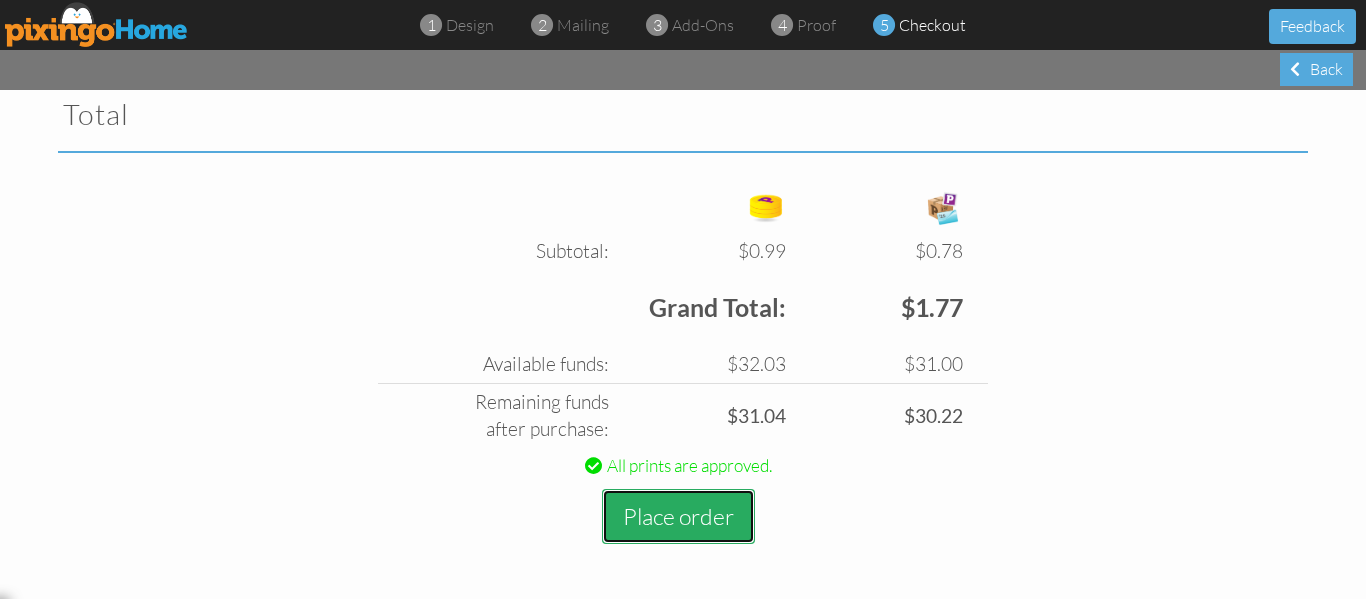 click on "Place order" at bounding box center (678, 516) 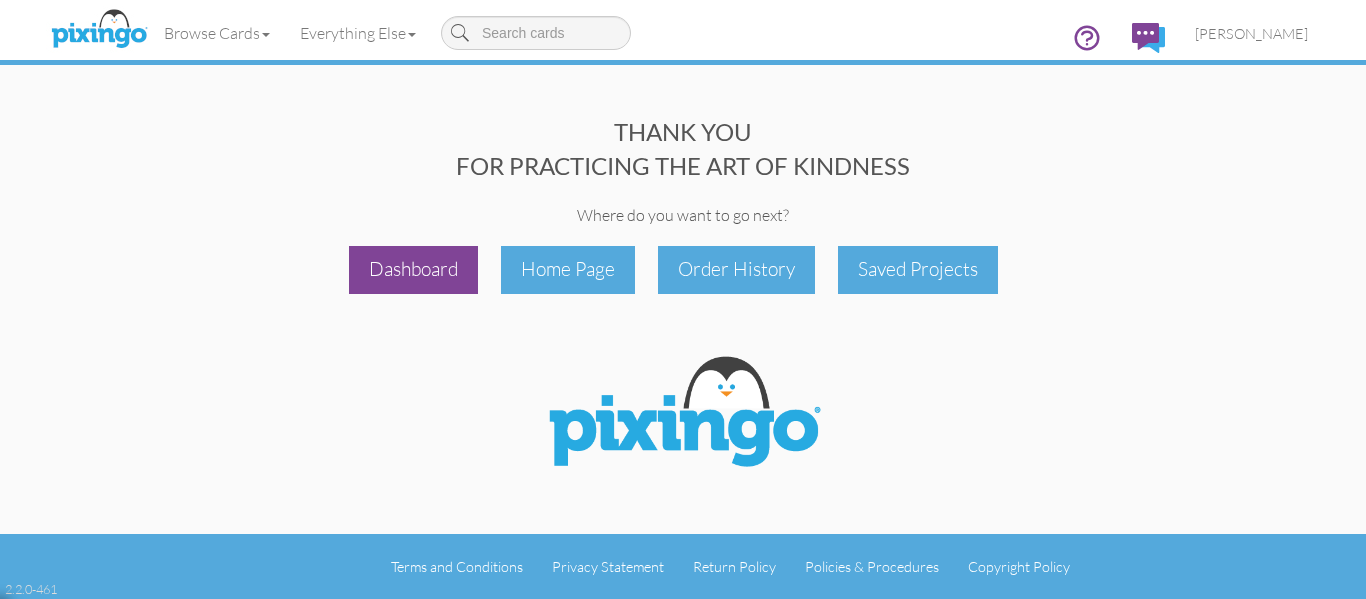click on "Dashboard" at bounding box center (413, 269) 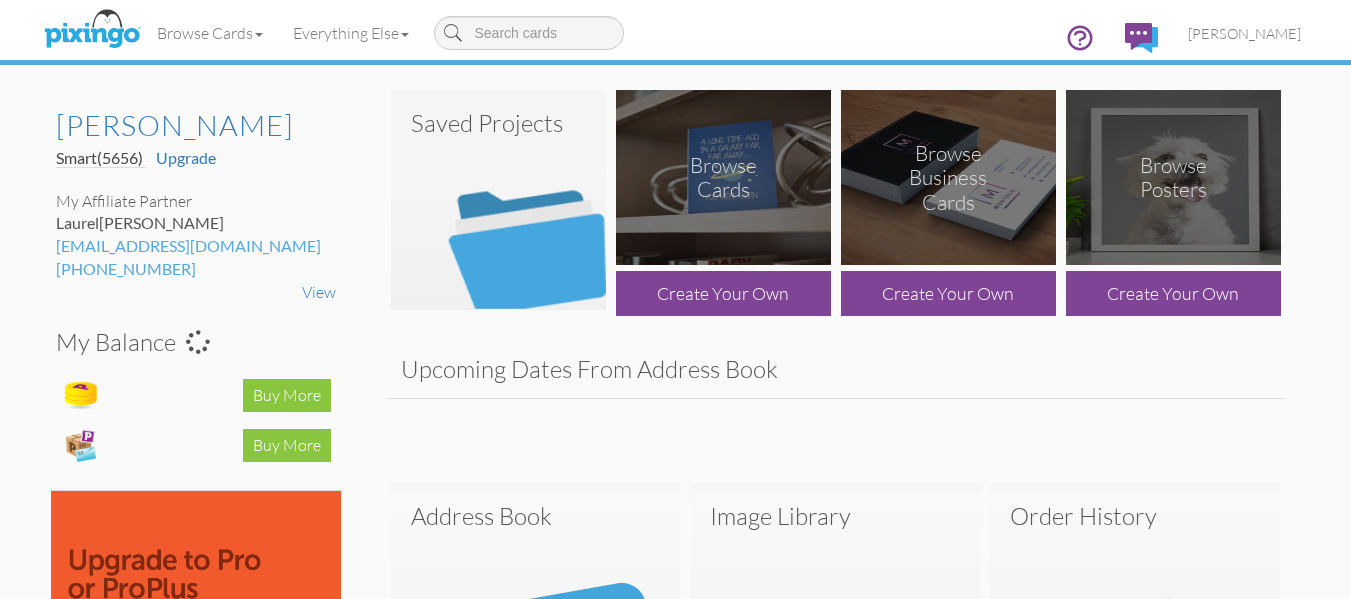 click at bounding box center (498, 200) 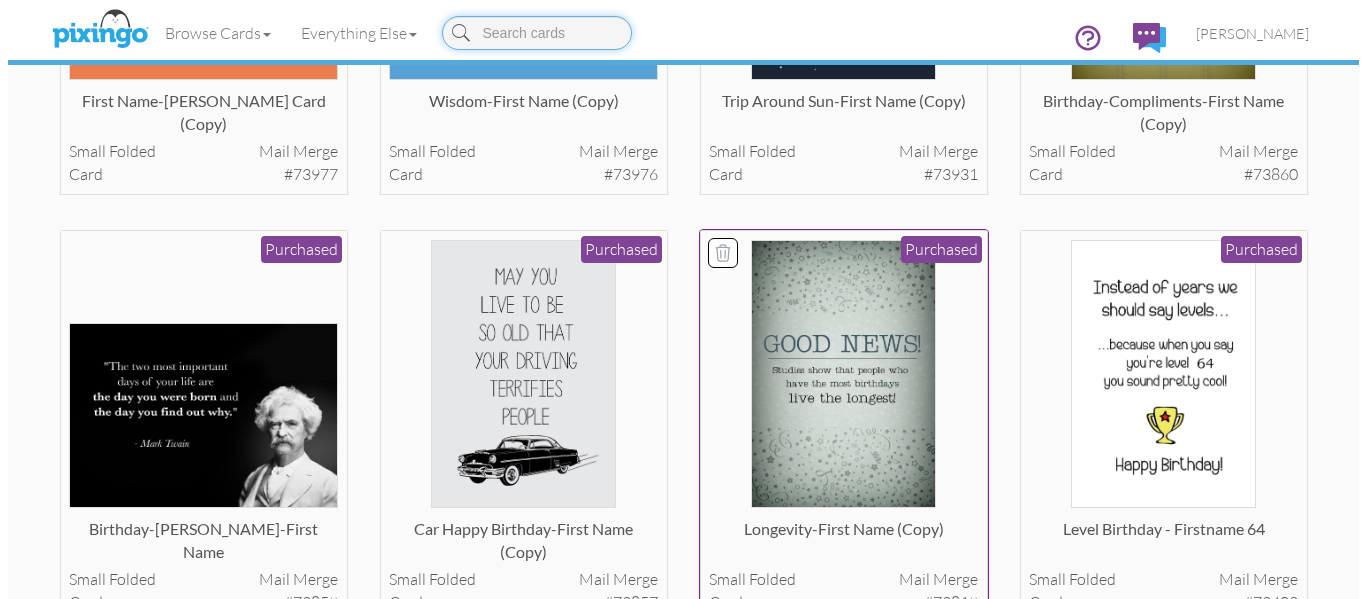 scroll, scrollTop: 397, scrollLeft: 0, axis: vertical 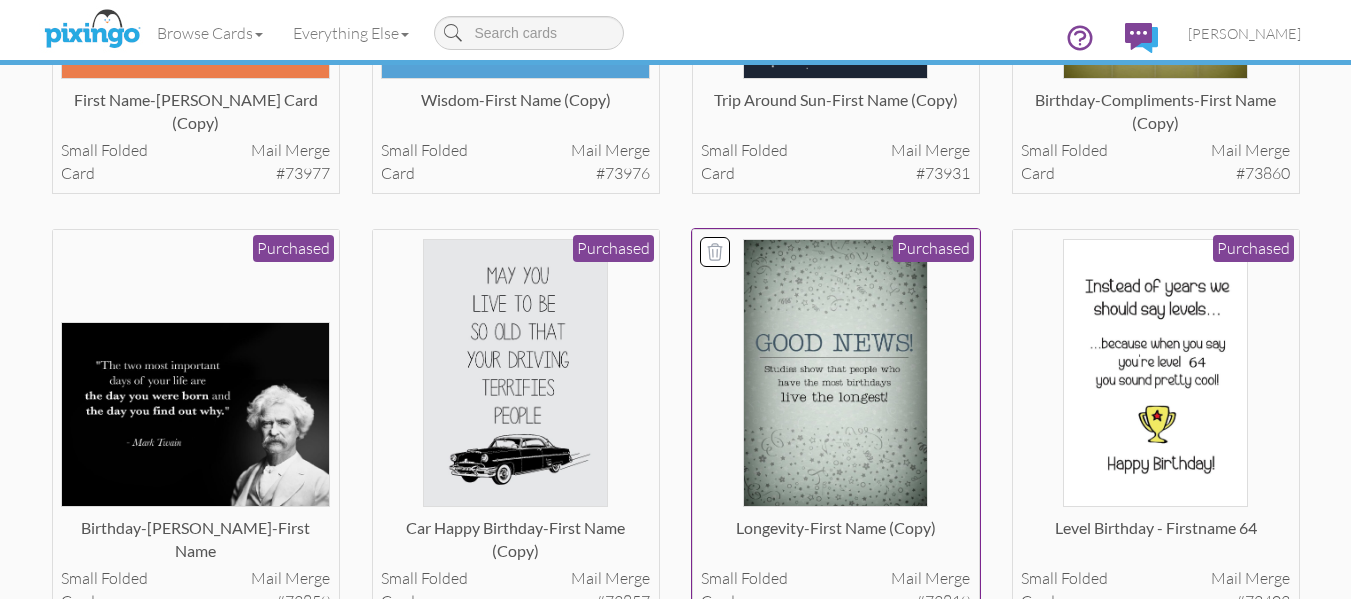click at bounding box center (835, 373) 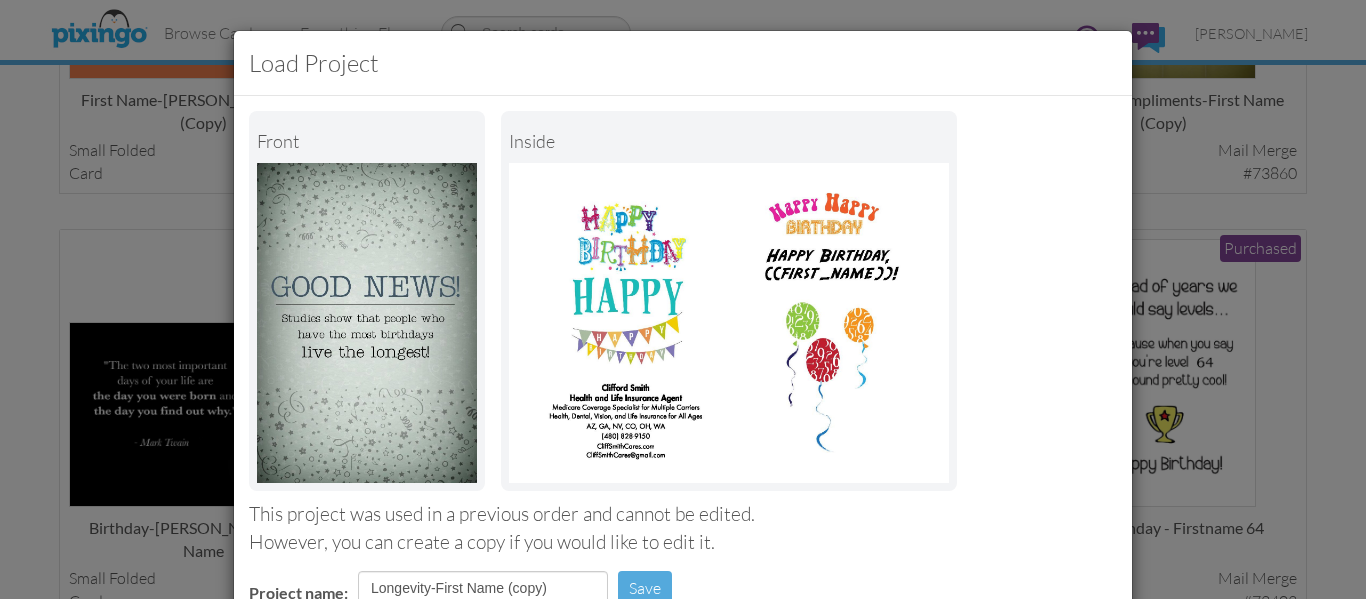 scroll, scrollTop: 337, scrollLeft: 0, axis: vertical 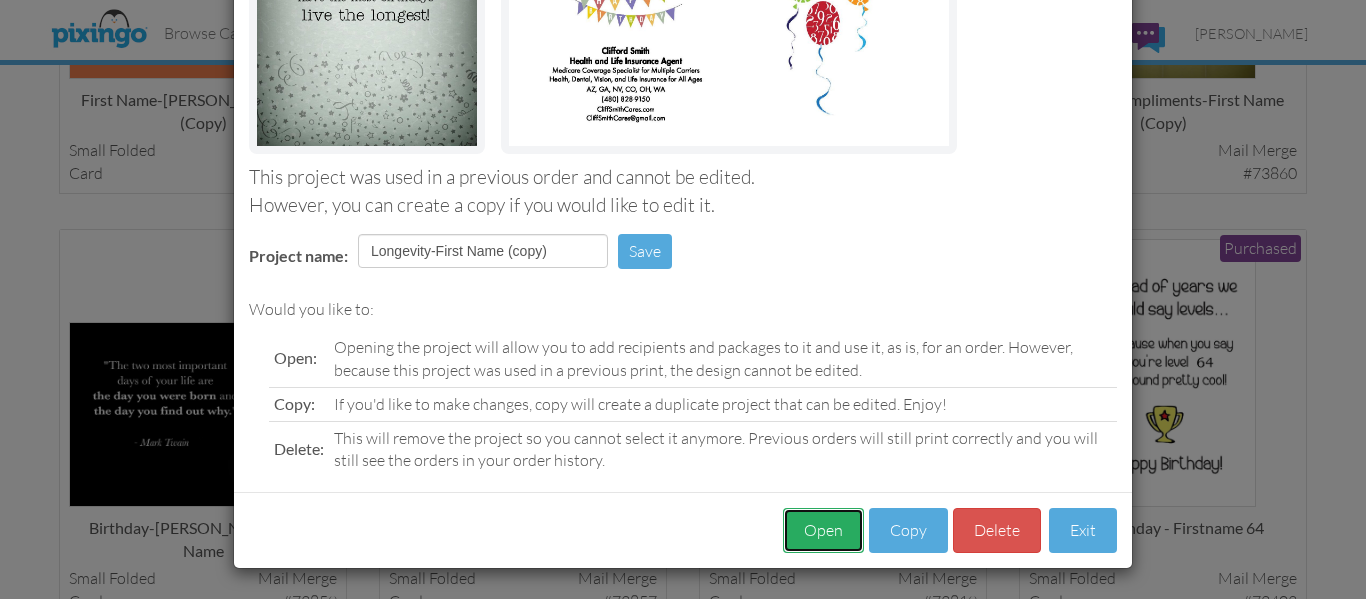 click on "Open" at bounding box center (823, 530) 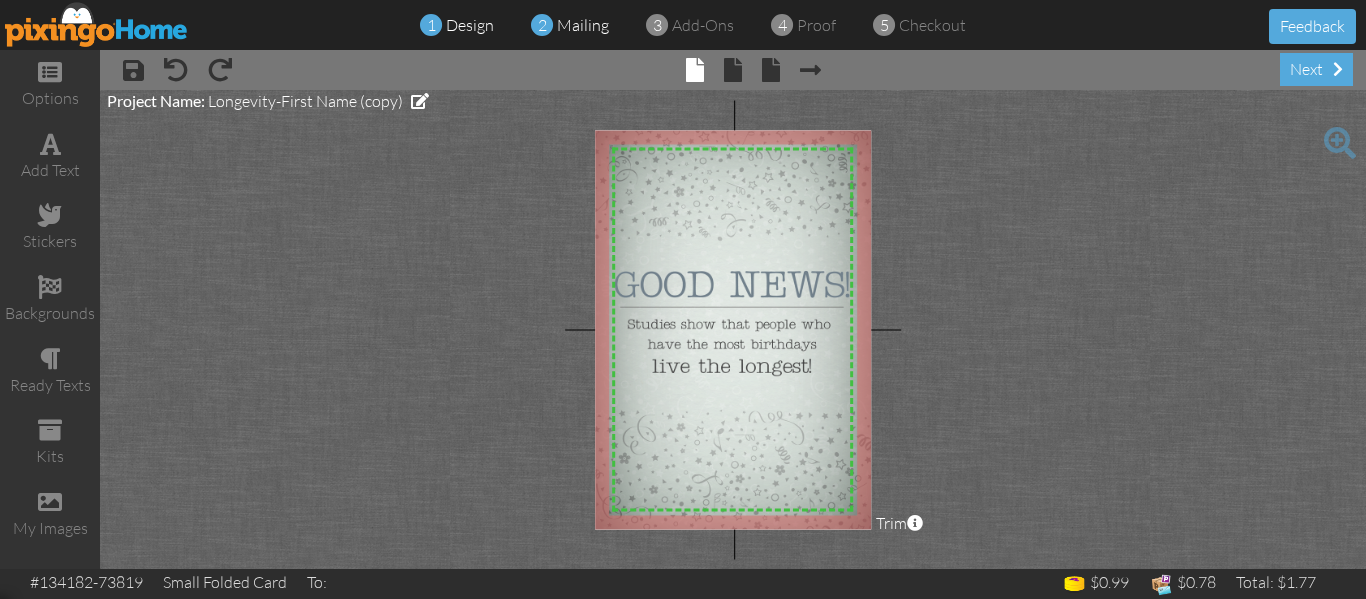 click on "mailing" at bounding box center (583, 25) 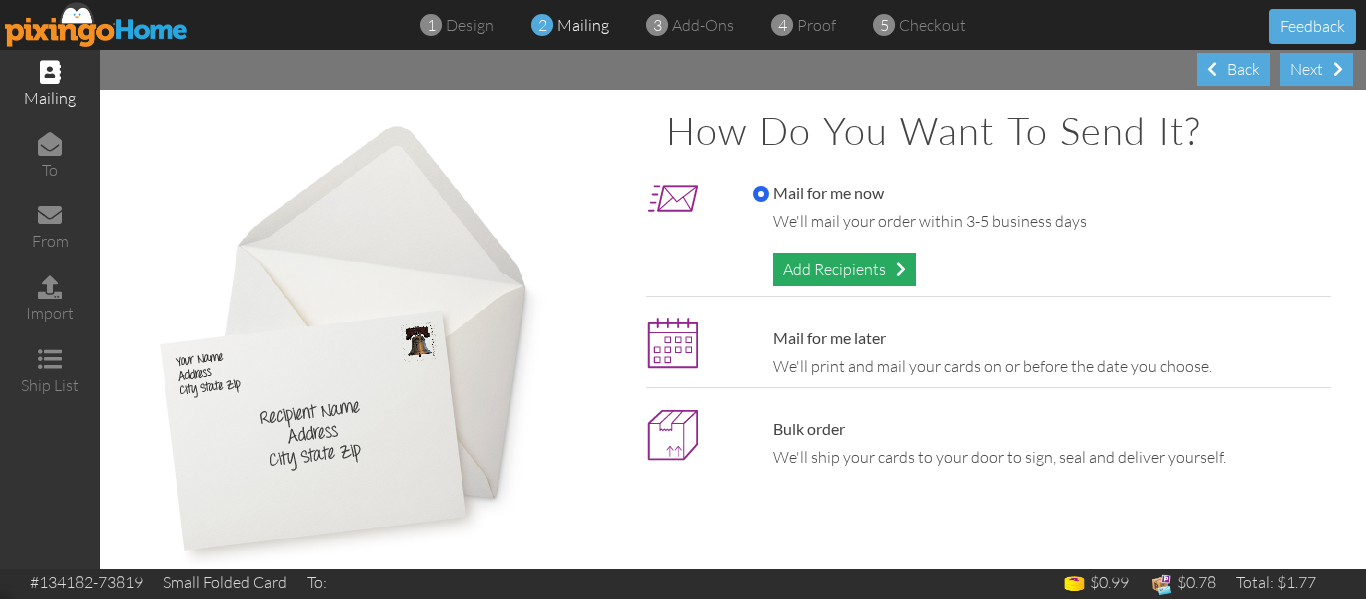 click on "Add Recipients" at bounding box center [844, 269] 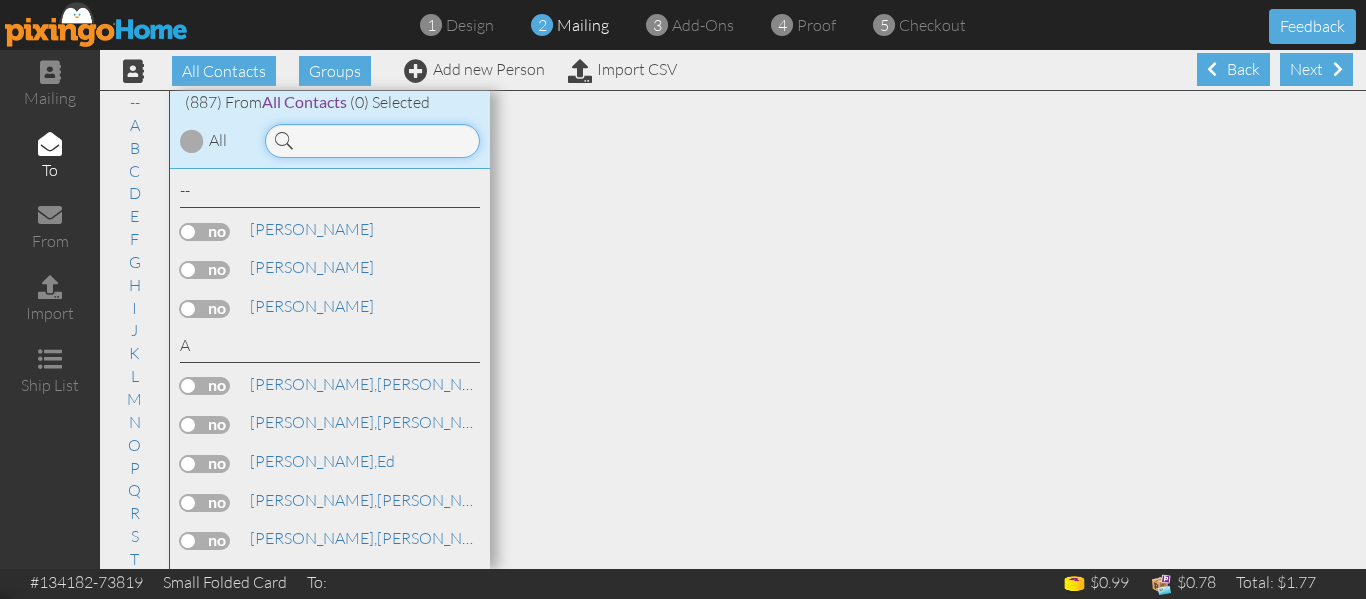 click at bounding box center (372, 141) 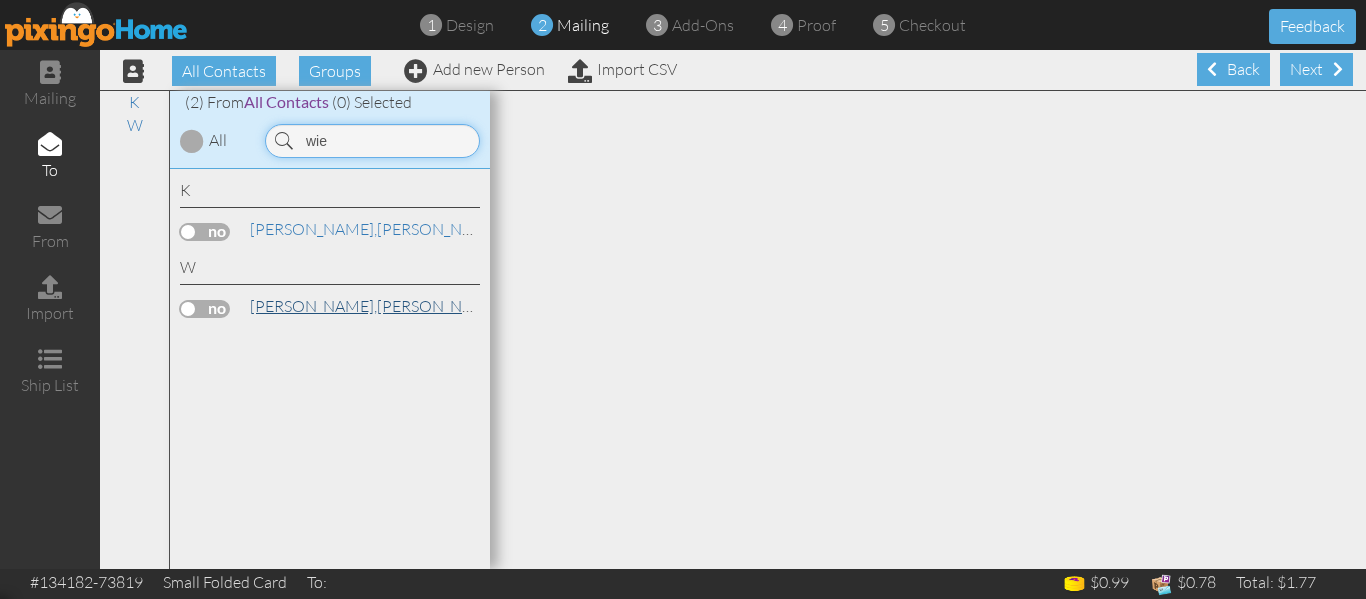 type on "wie" 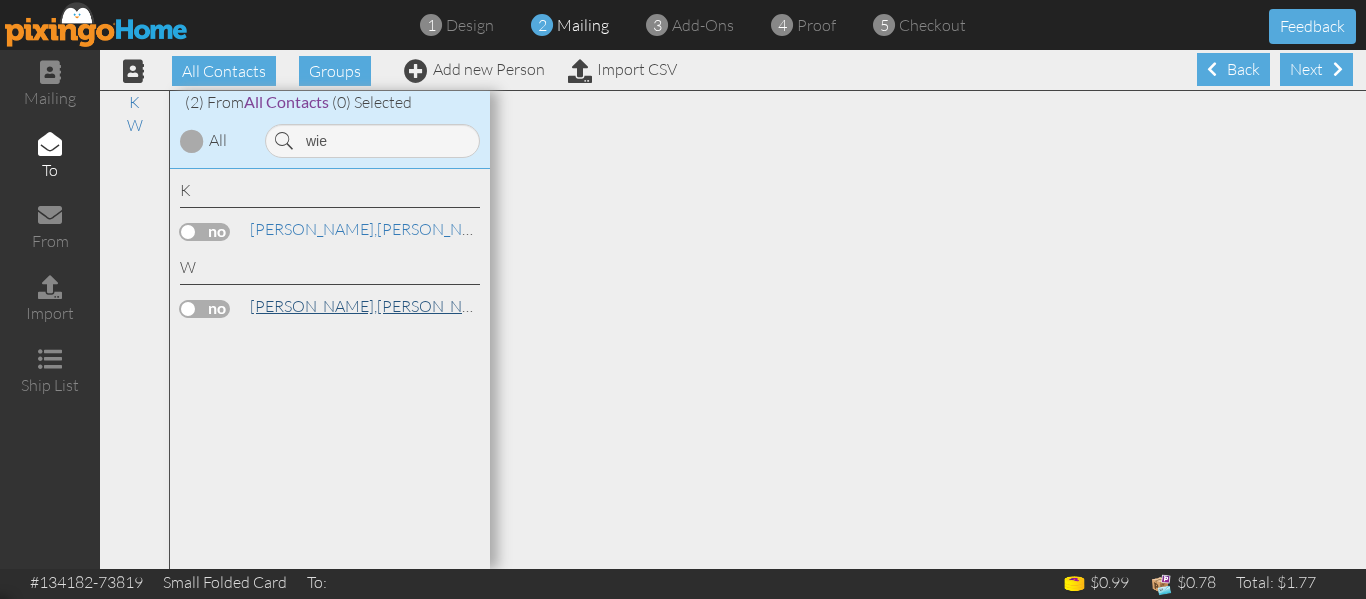 click on "[PERSON_NAME]," at bounding box center [313, 306] 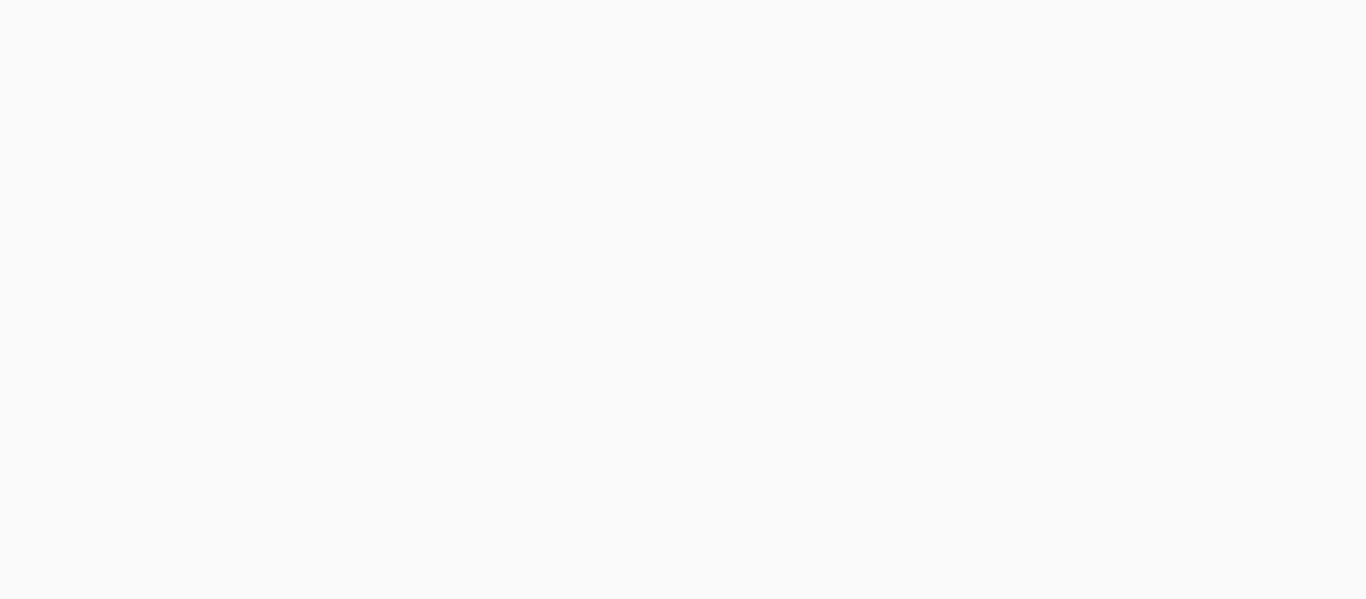 scroll, scrollTop: 0, scrollLeft: 0, axis: both 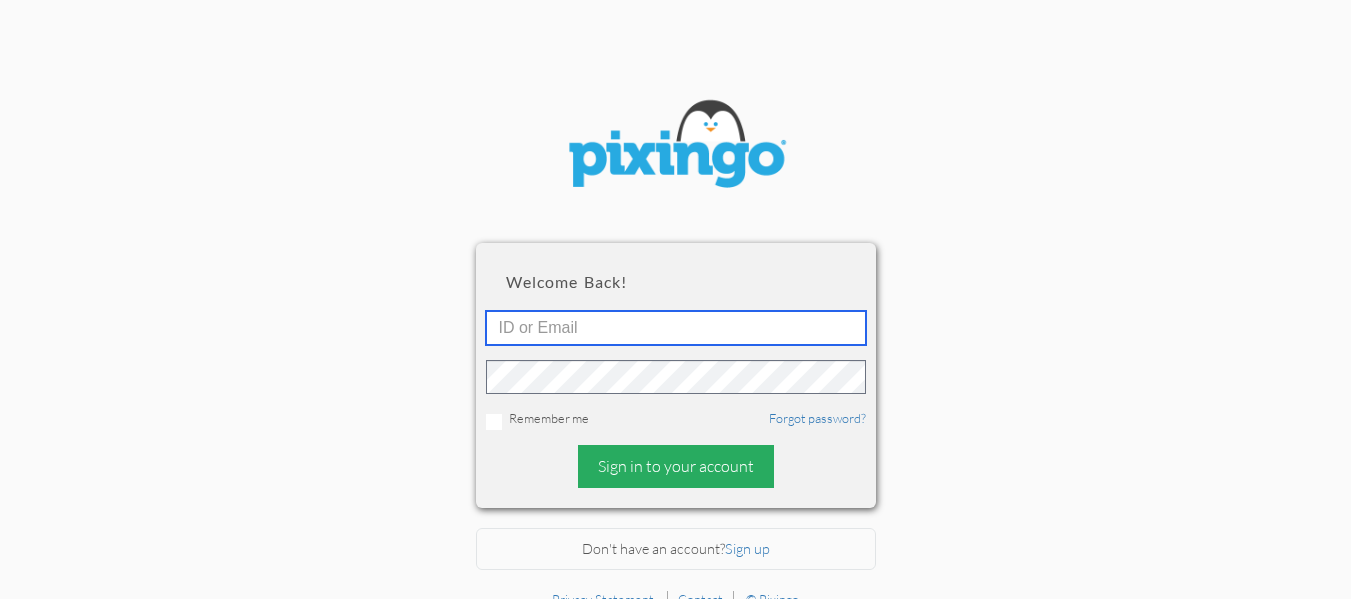 type on "[EMAIL_ADDRESS][DOMAIN_NAME]" 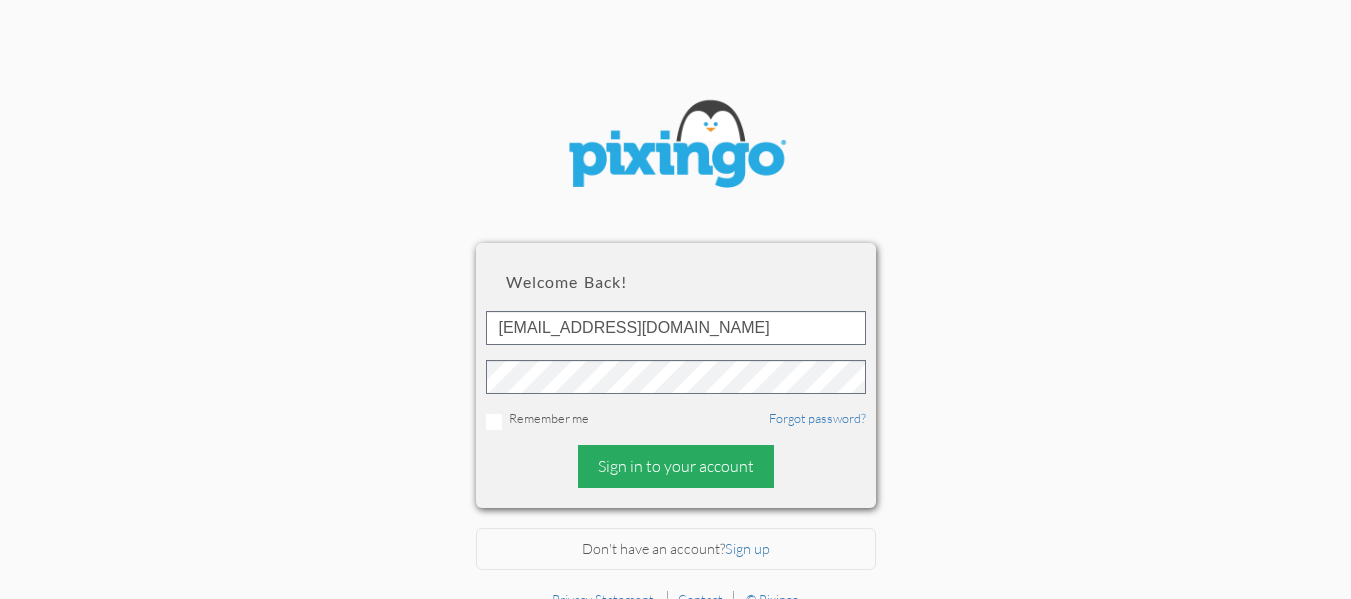 click on "Sign in to your account" at bounding box center [676, 466] 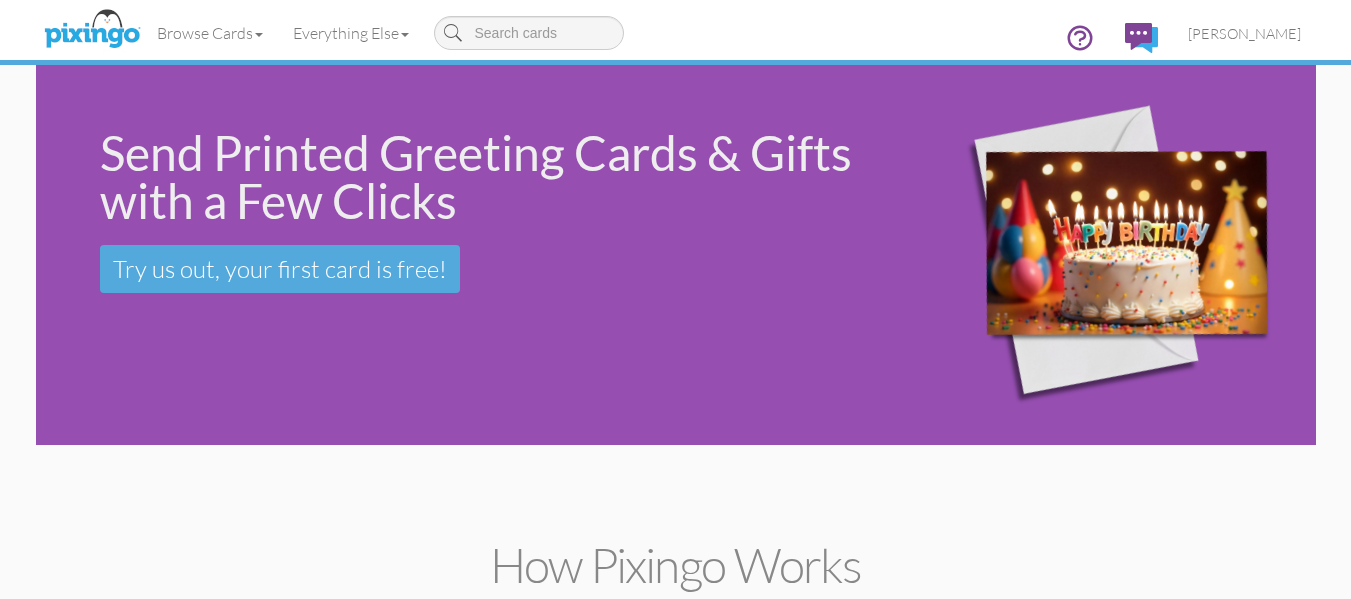 click on "Send Printed Greeting Cards & Gifts with a Few Clicks
Try us out, your first card is free!
Your first card is free!" at bounding box center [676, 255] 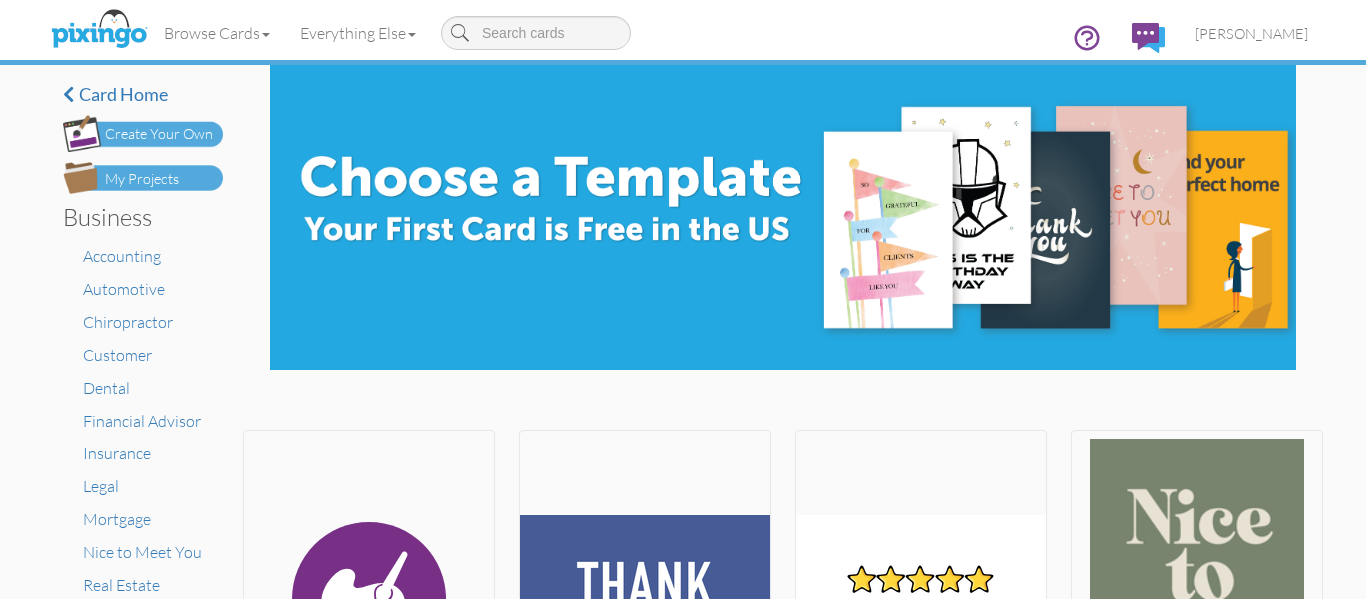 click at bounding box center (143, 178) 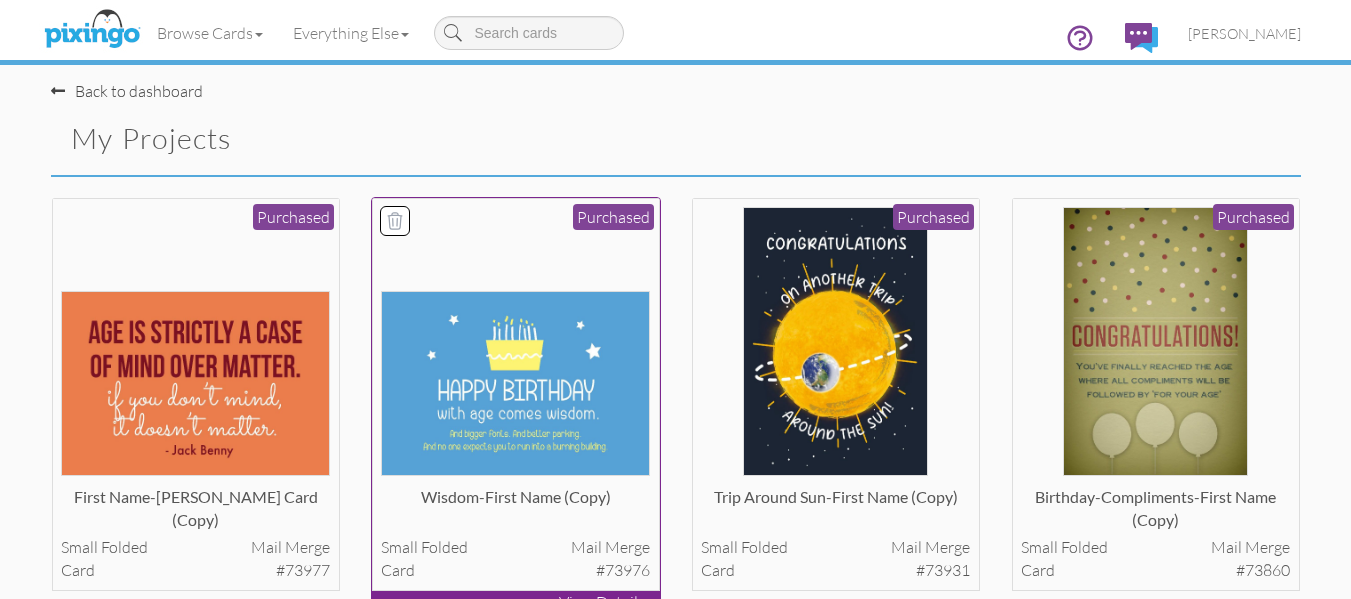 click at bounding box center [515, 383] 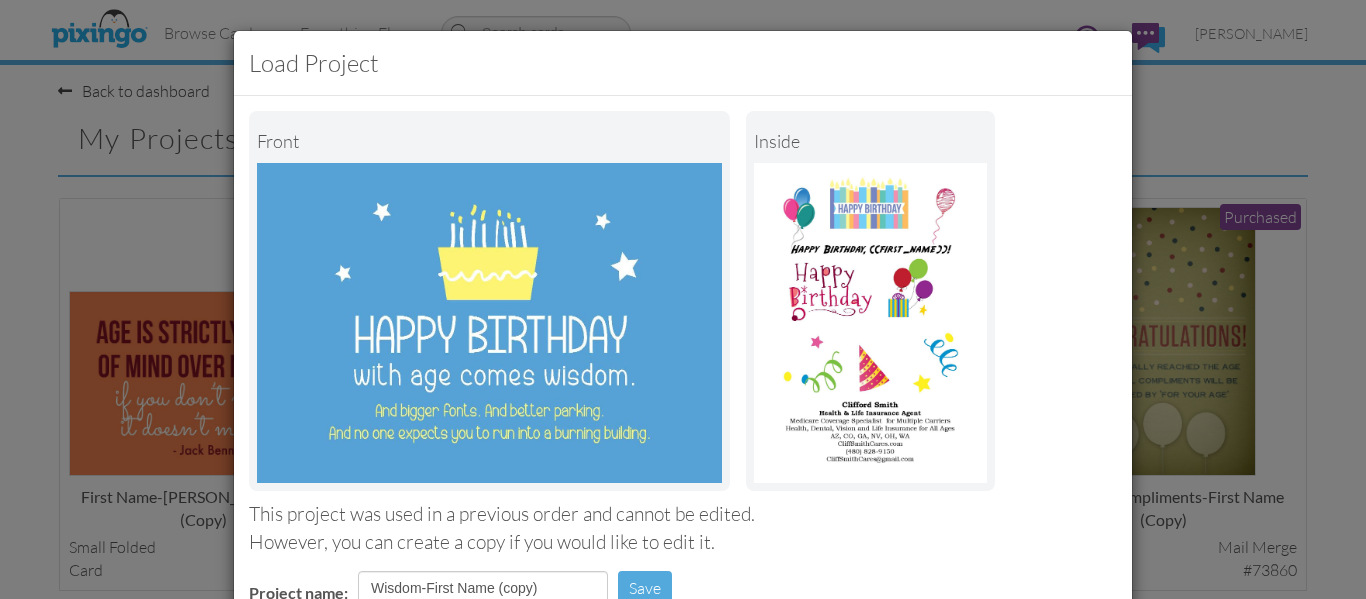 scroll, scrollTop: 337, scrollLeft: 0, axis: vertical 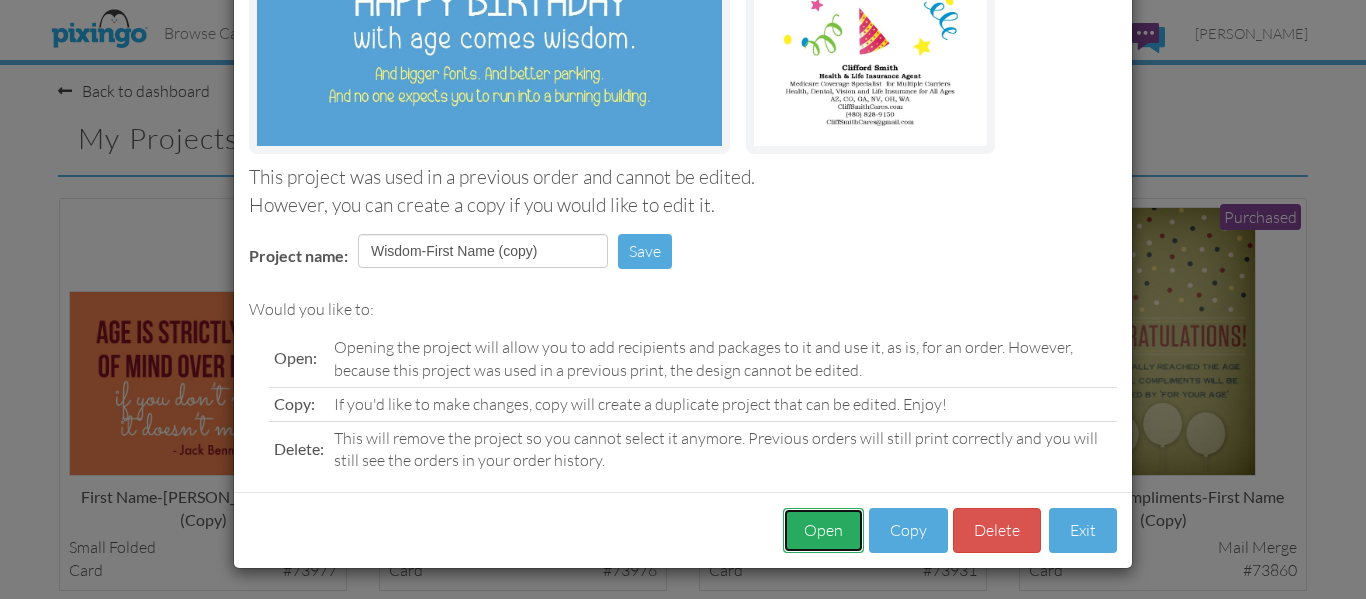 click on "Open" at bounding box center [823, 530] 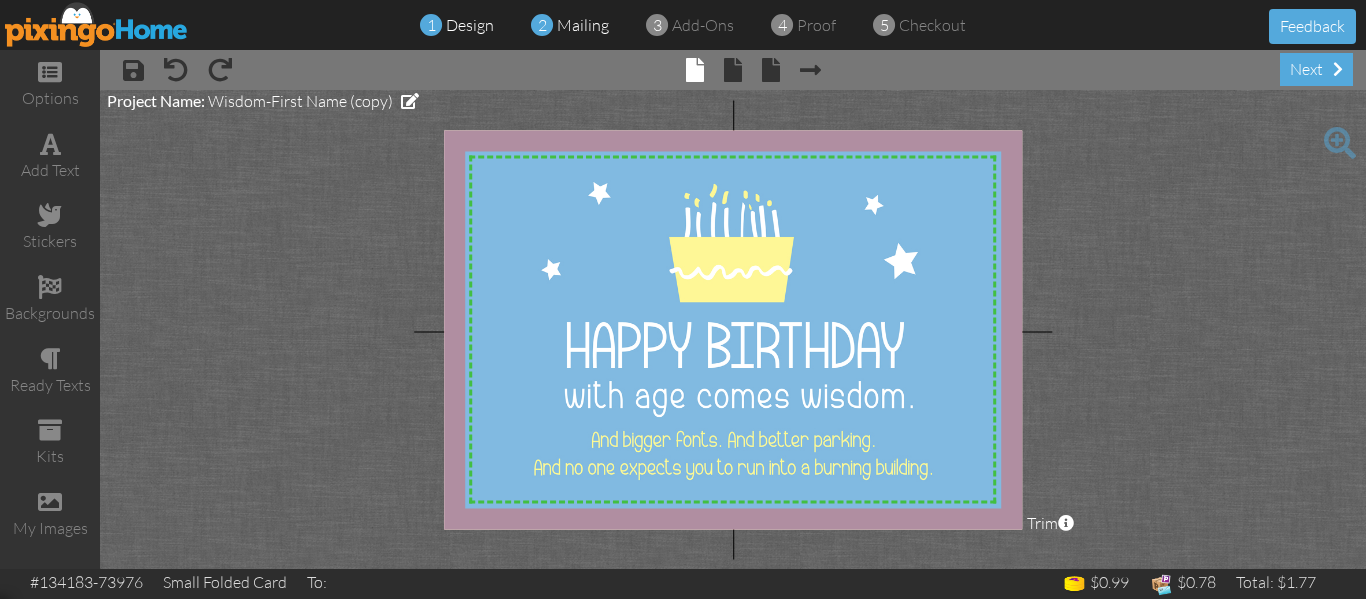 click on "mailing" at bounding box center (583, 25) 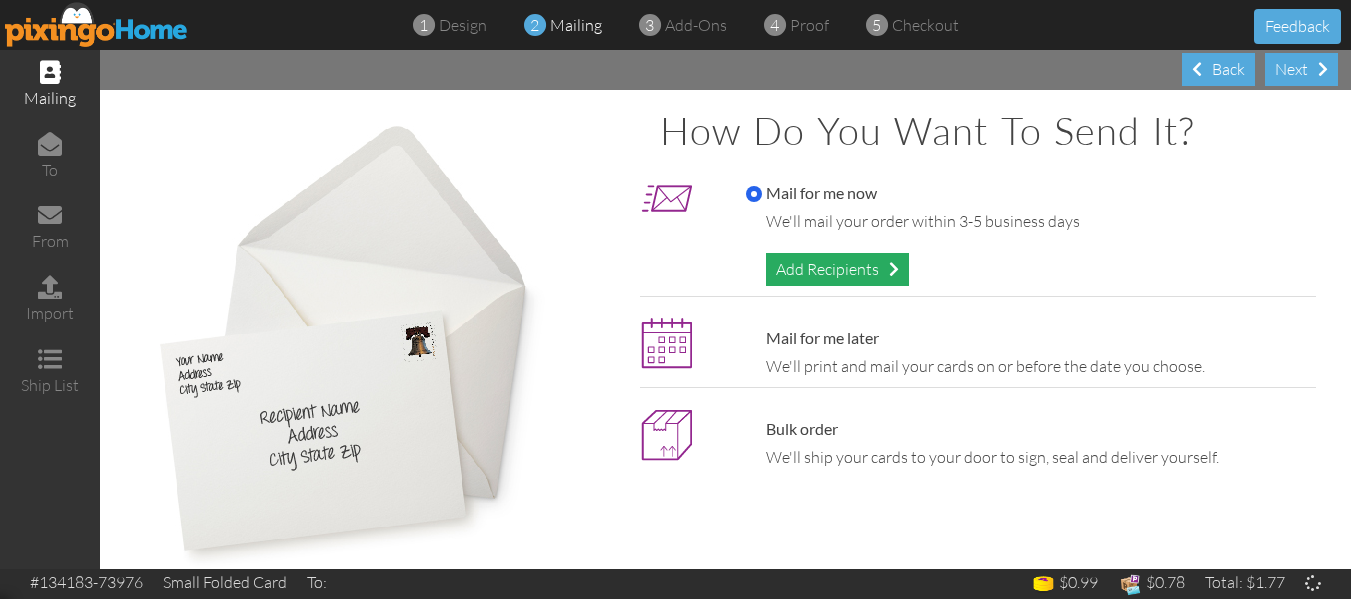 click on "Add Recipients" at bounding box center [837, 269] 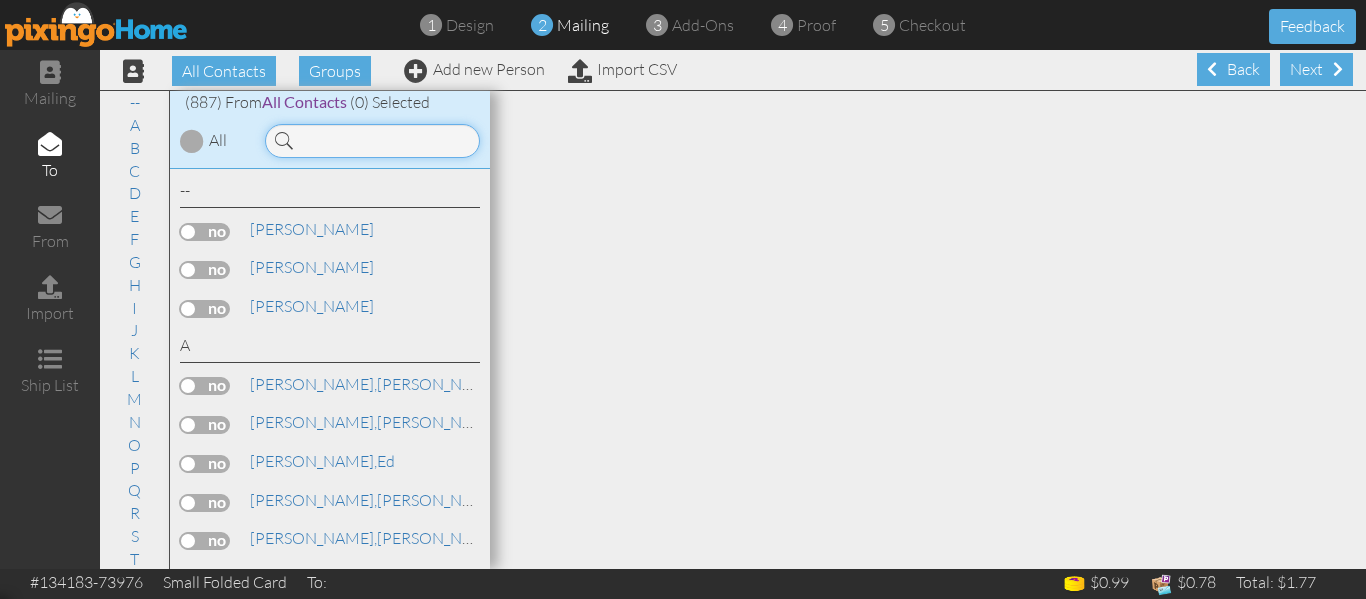 click at bounding box center [372, 141] 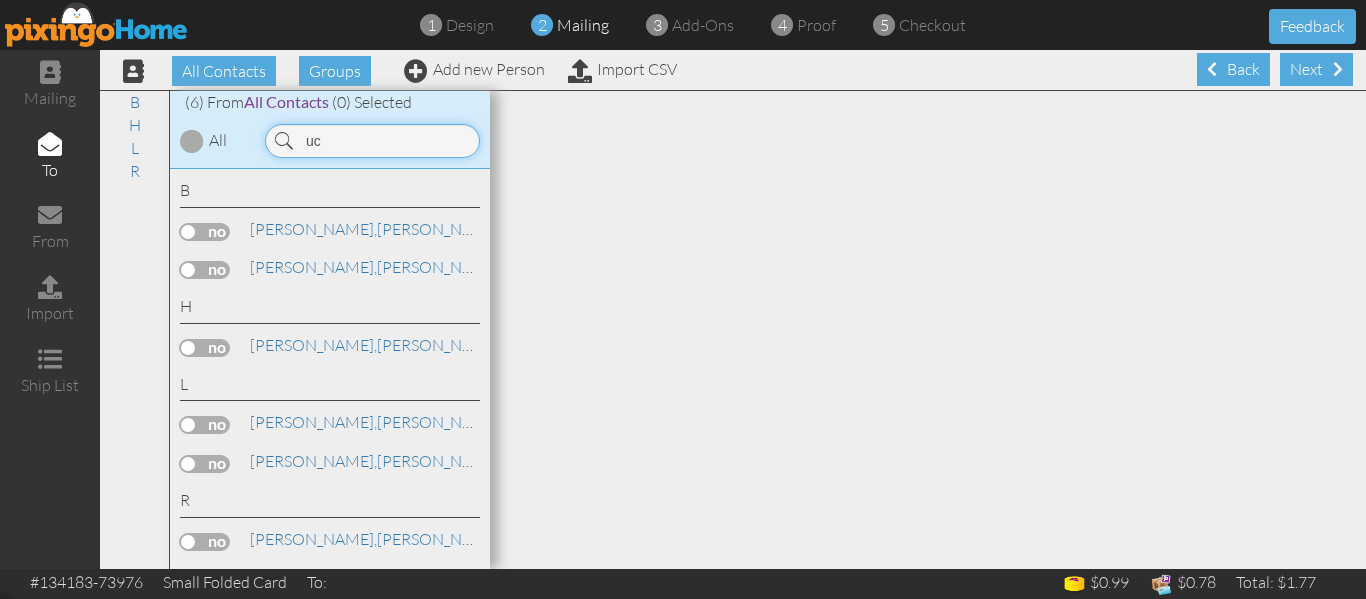 type on "u" 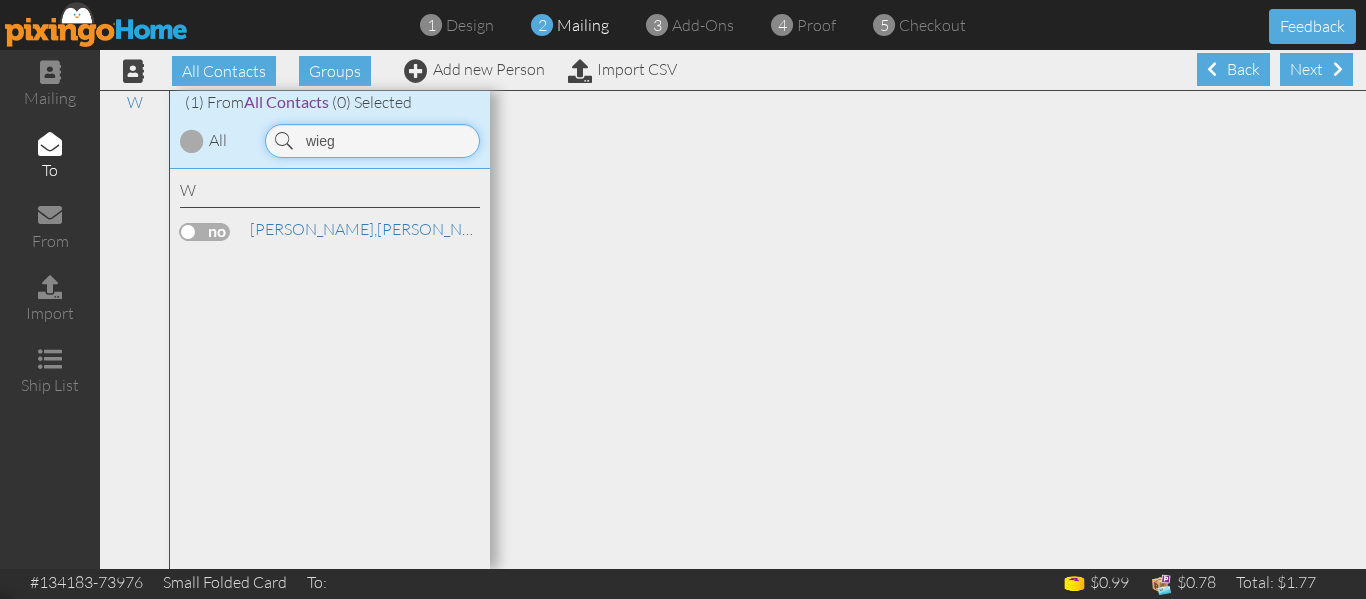type on "wieg" 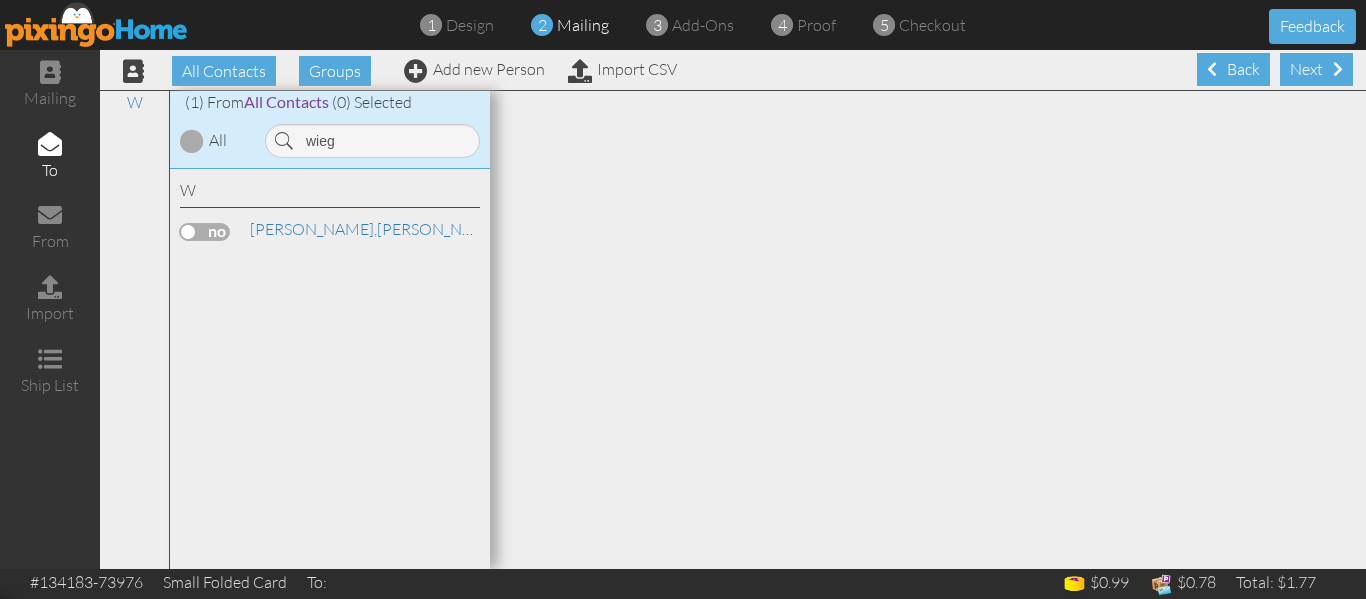 click at bounding box center [205, 232] 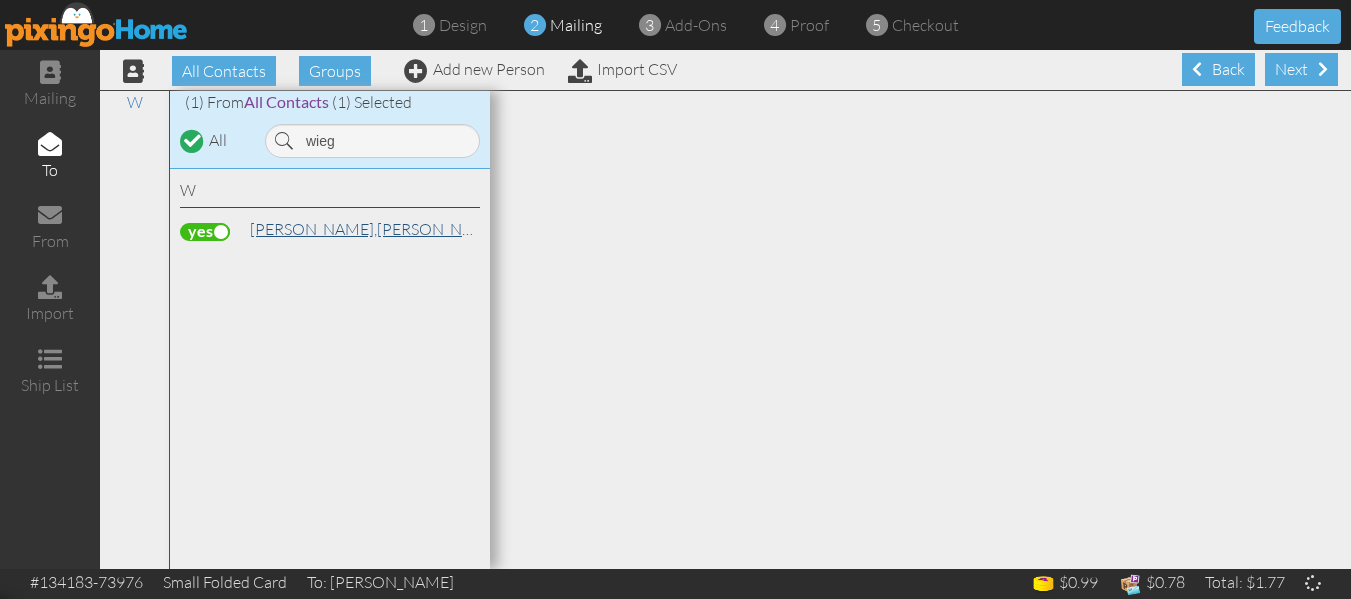 click on "[PERSON_NAME]," at bounding box center (313, 229) 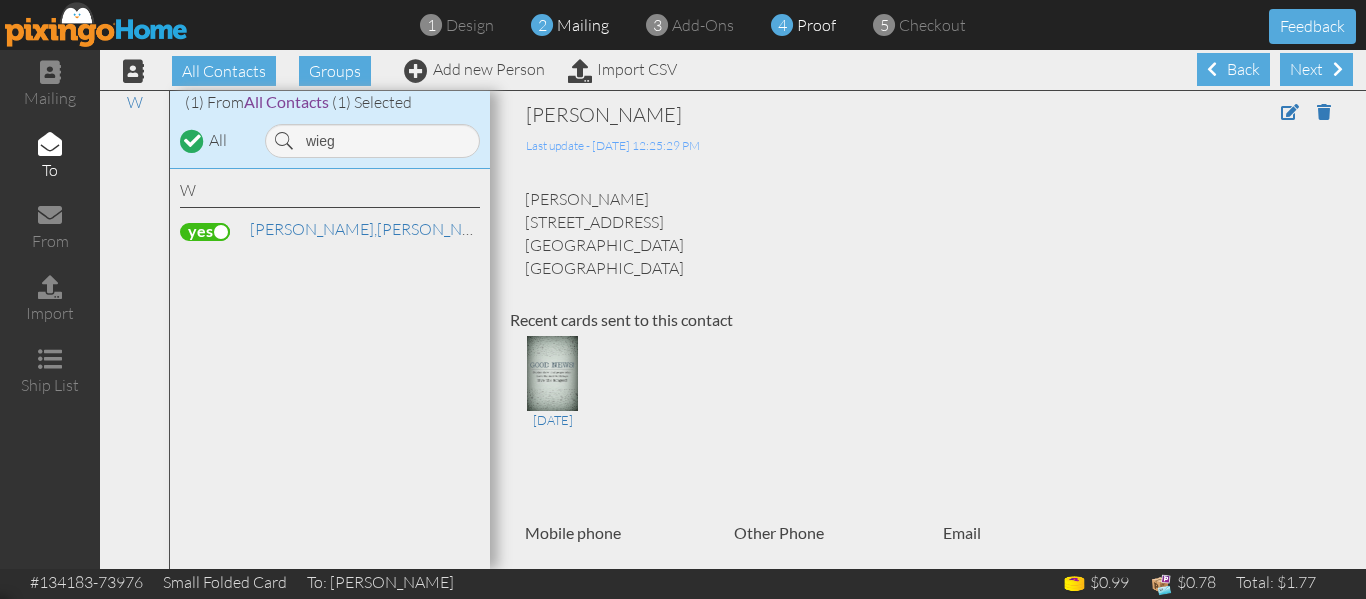 click on "proof" at bounding box center (816, 25) 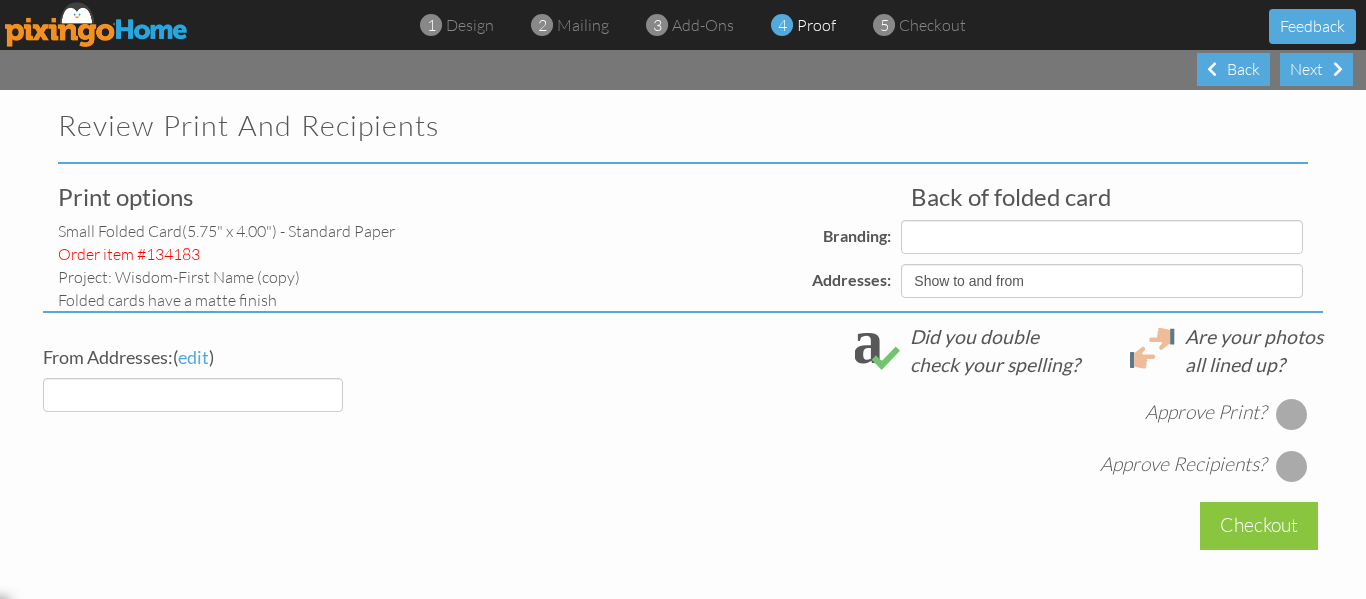 select on "object:6074" 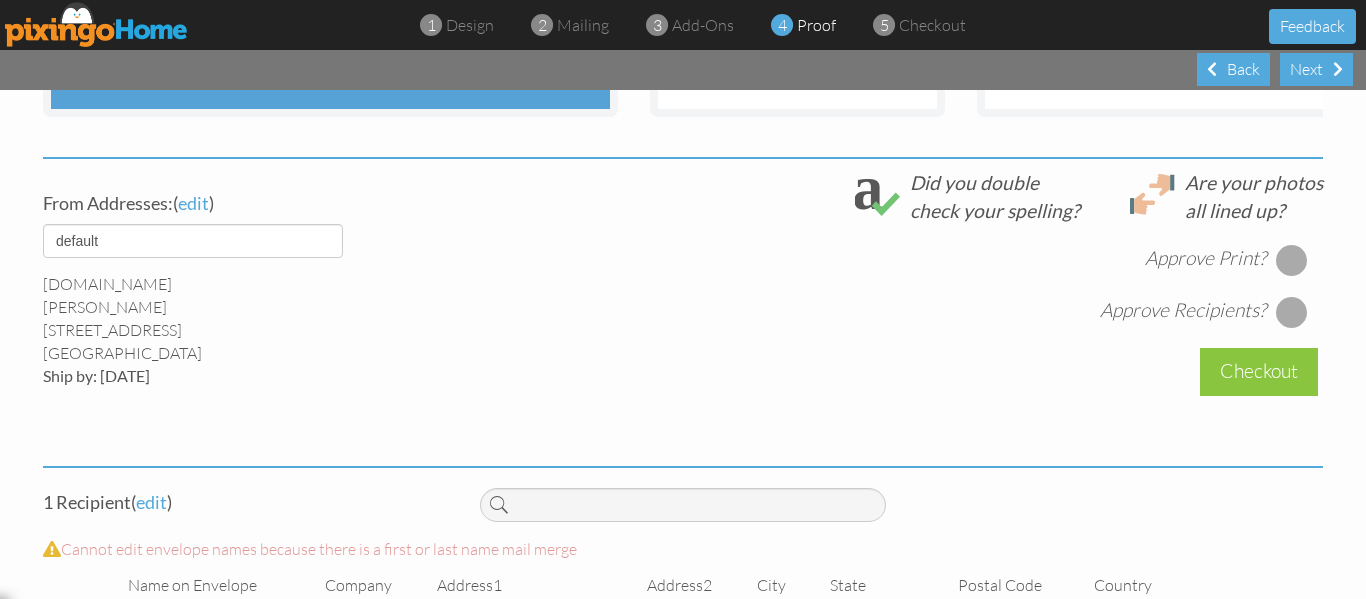 scroll, scrollTop: 779, scrollLeft: 0, axis: vertical 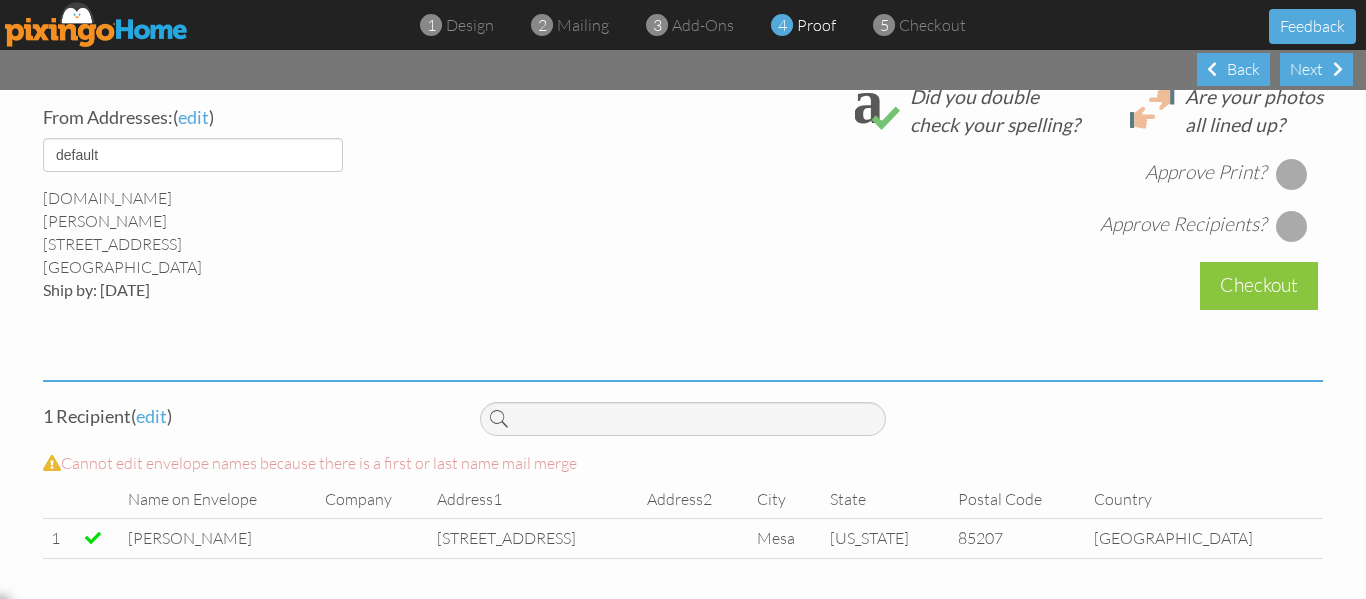 click at bounding box center (1292, 174) 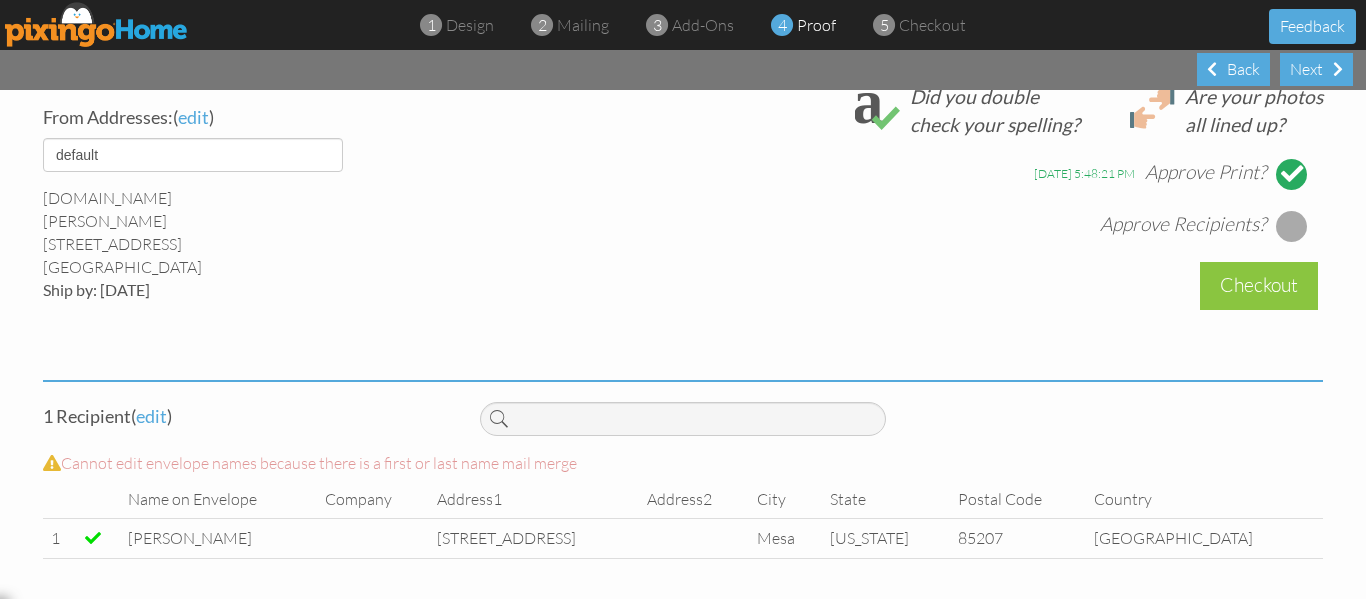 click at bounding box center (1292, 226) 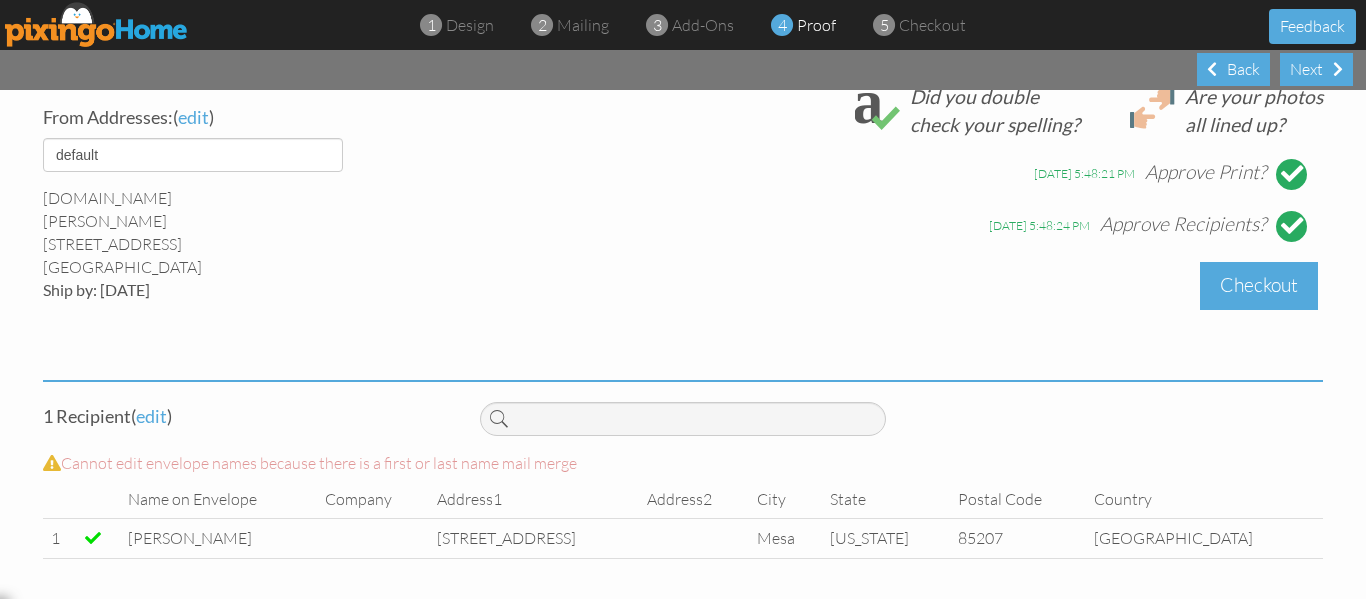 click on "Checkout" at bounding box center [1259, 285] 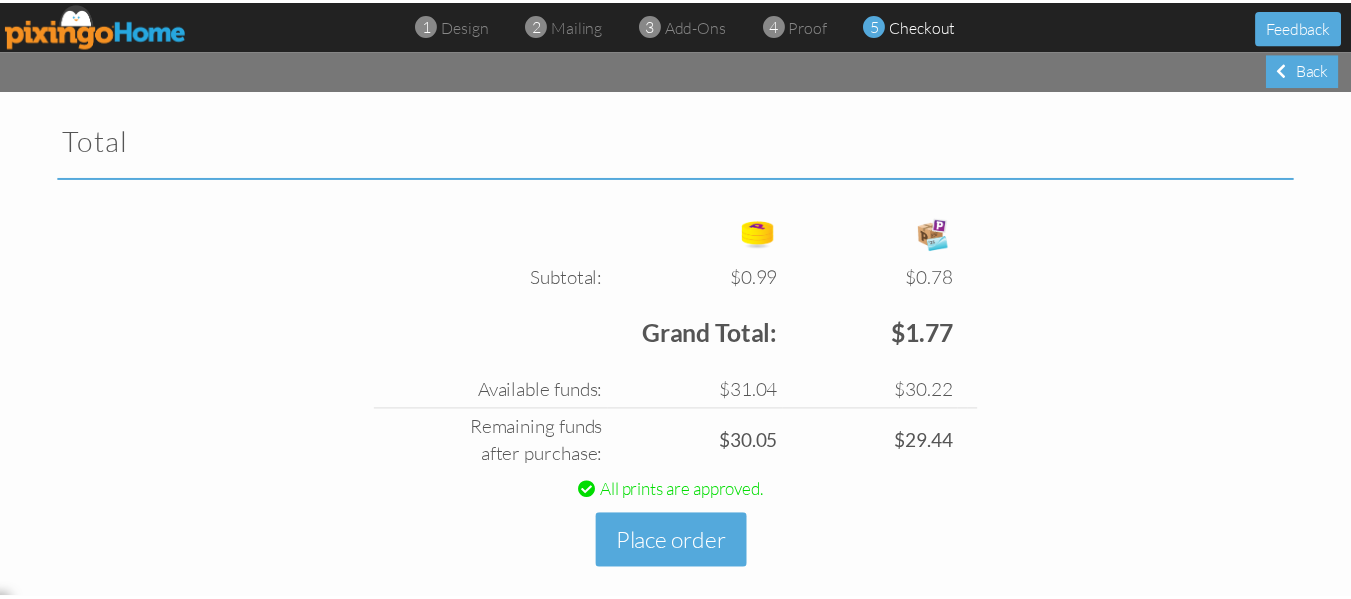 scroll, scrollTop: 671, scrollLeft: 0, axis: vertical 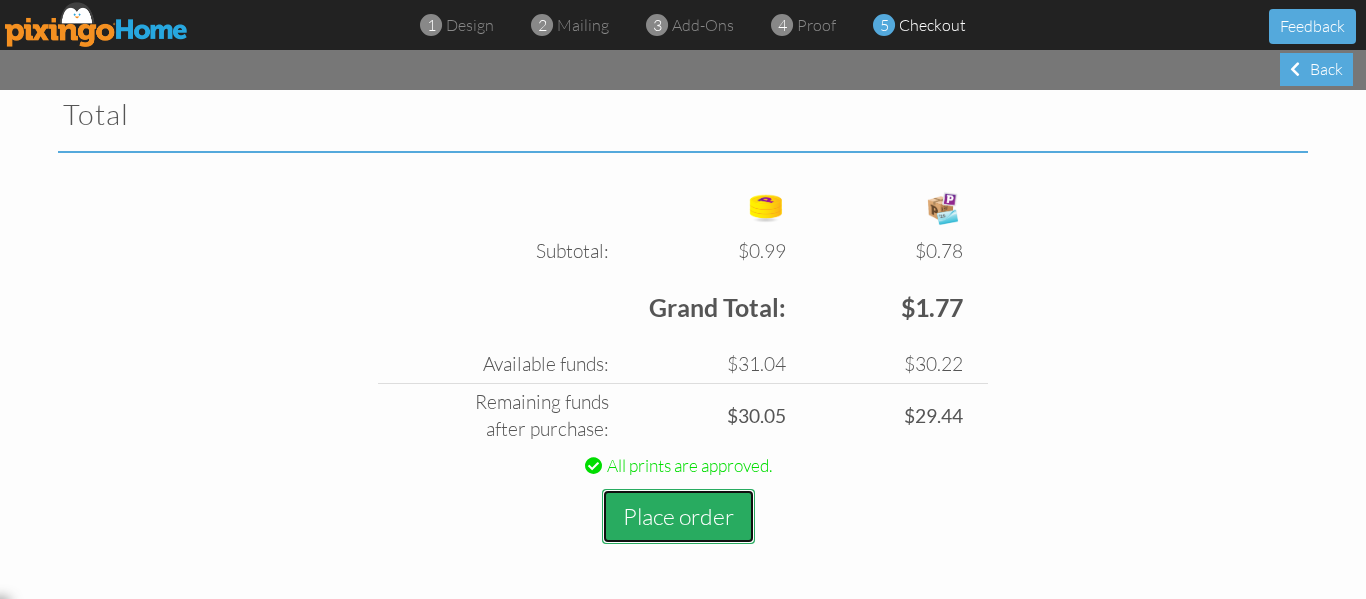click on "Place order" at bounding box center [678, 516] 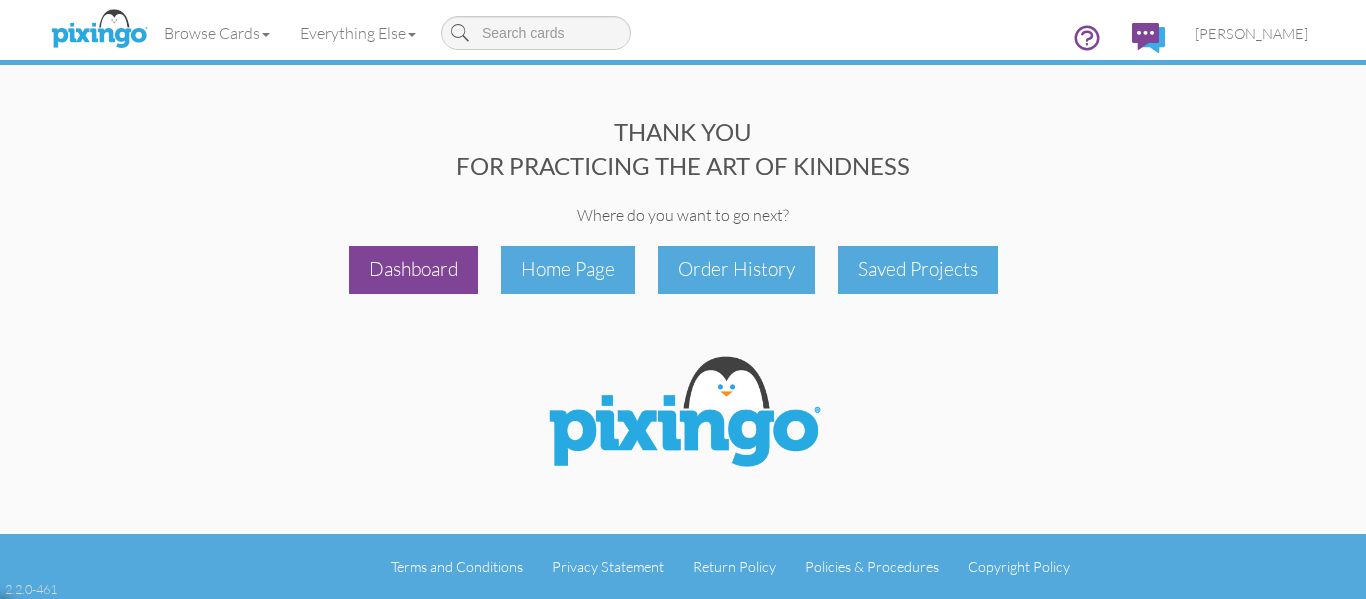 click on "Dashboard" at bounding box center [413, 269] 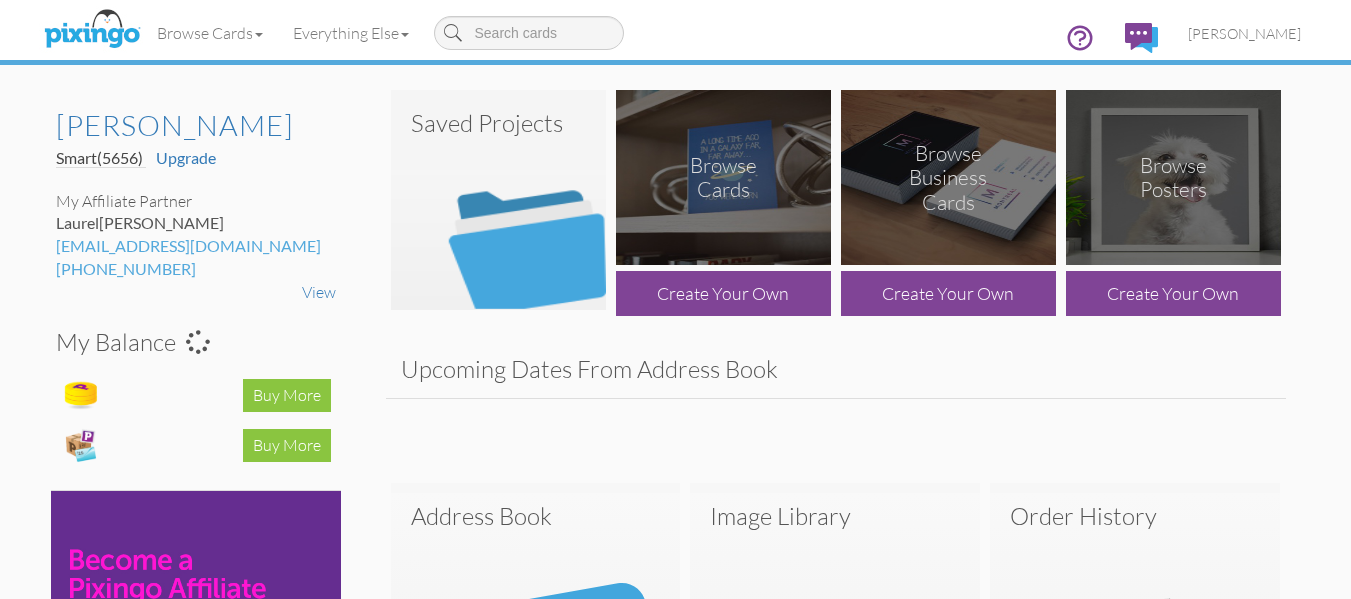 click at bounding box center [498, 200] 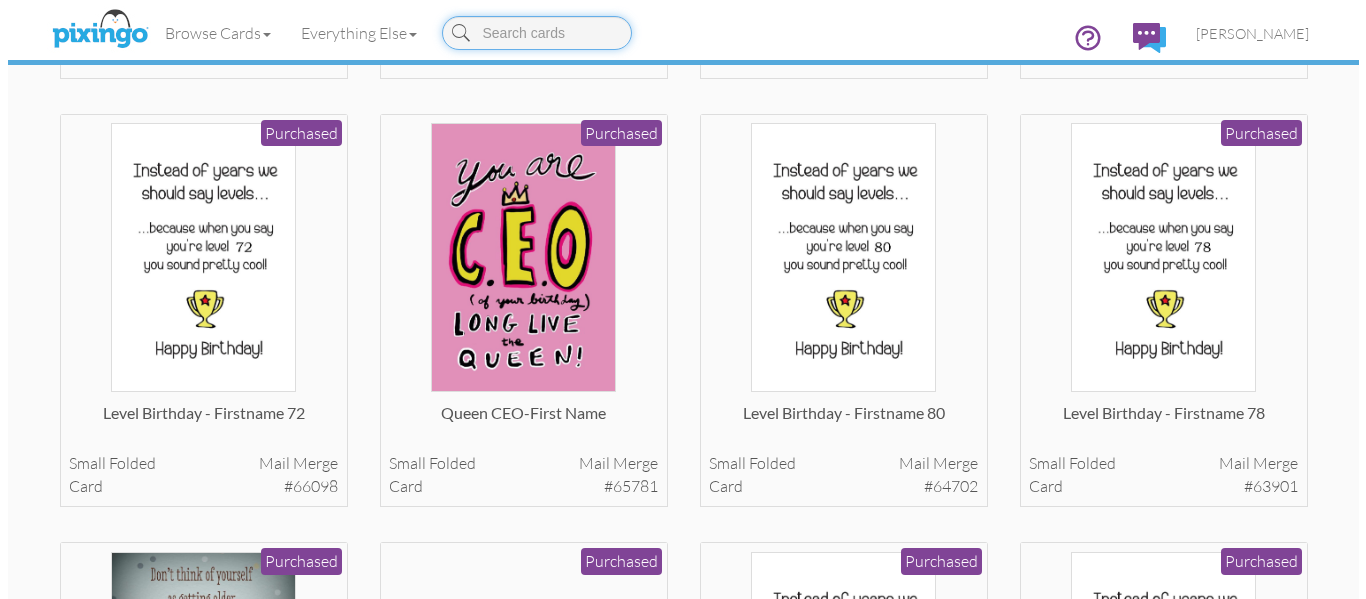 scroll, scrollTop: 1799, scrollLeft: 0, axis: vertical 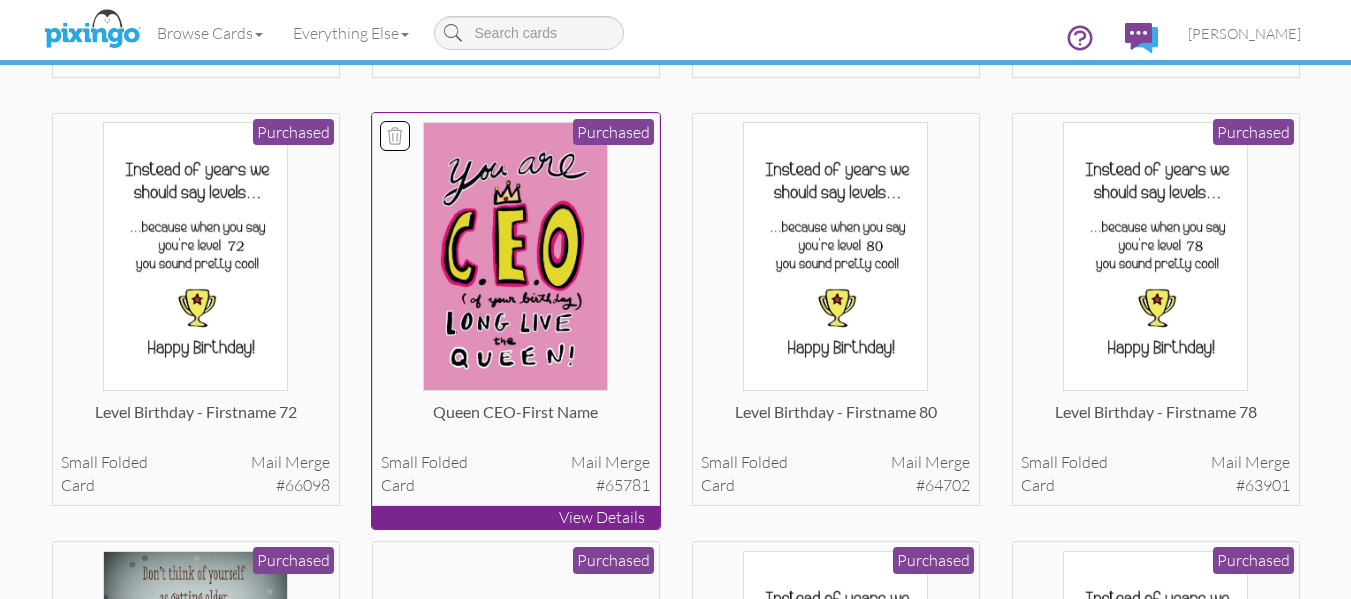 click at bounding box center [515, 256] 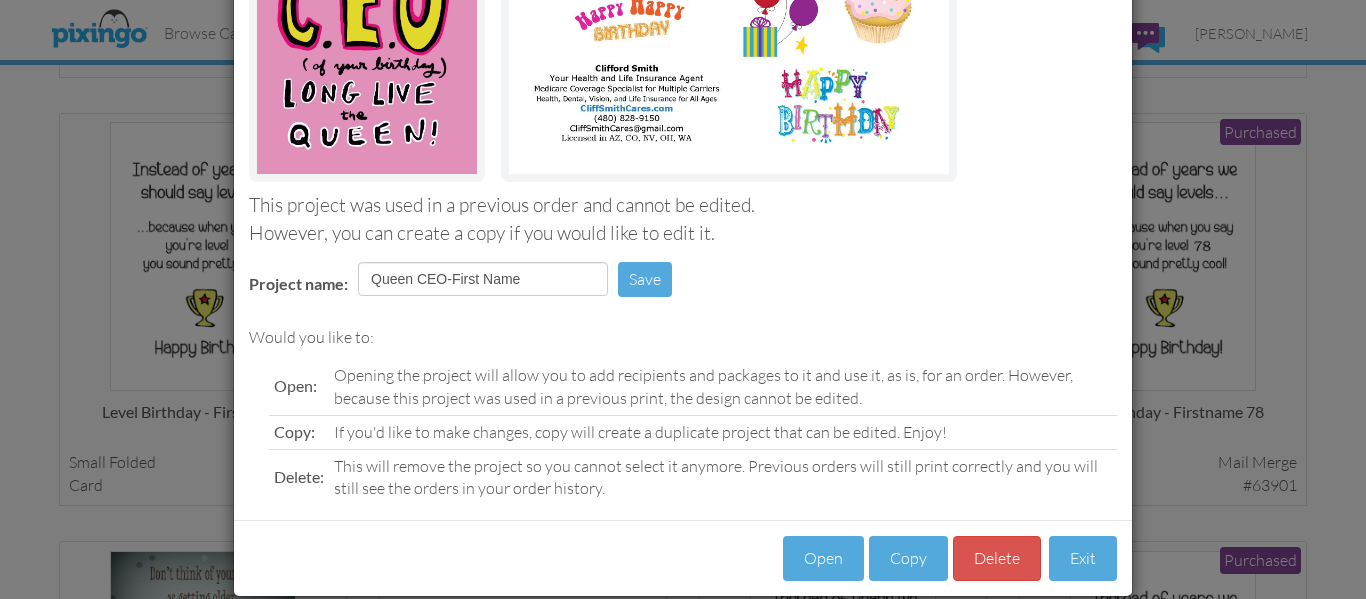 scroll, scrollTop: 337, scrollLeft: 0, axis: vertical 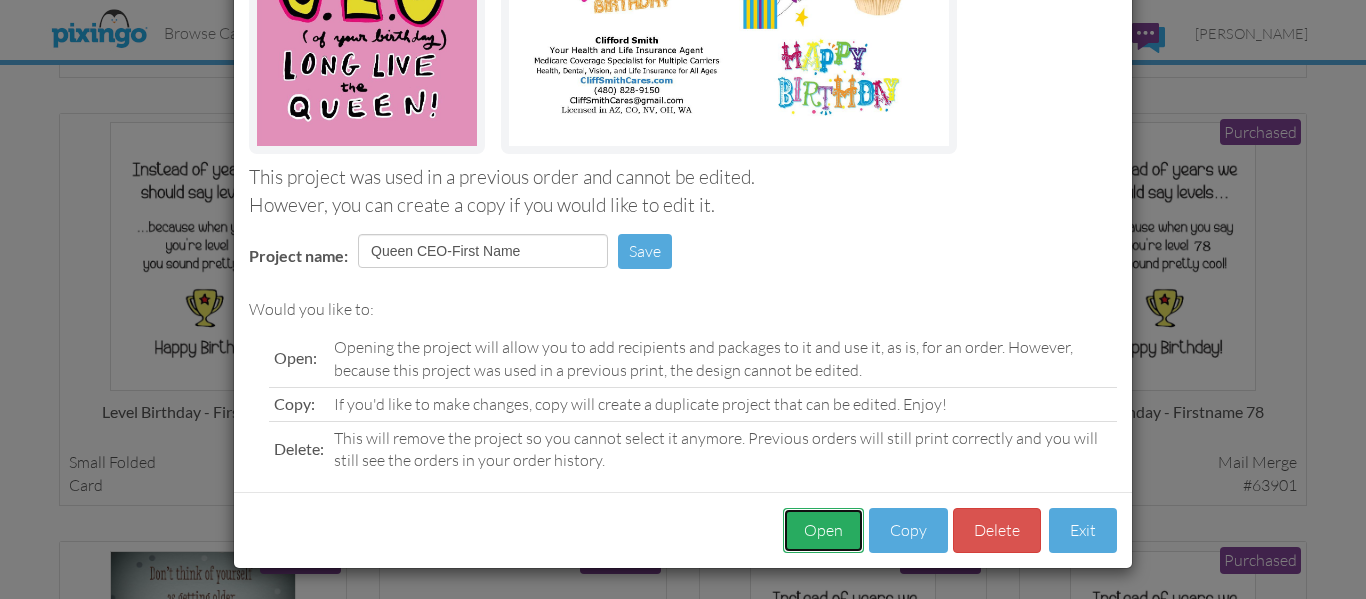 click on "Open" at bounding box center [823, 530] 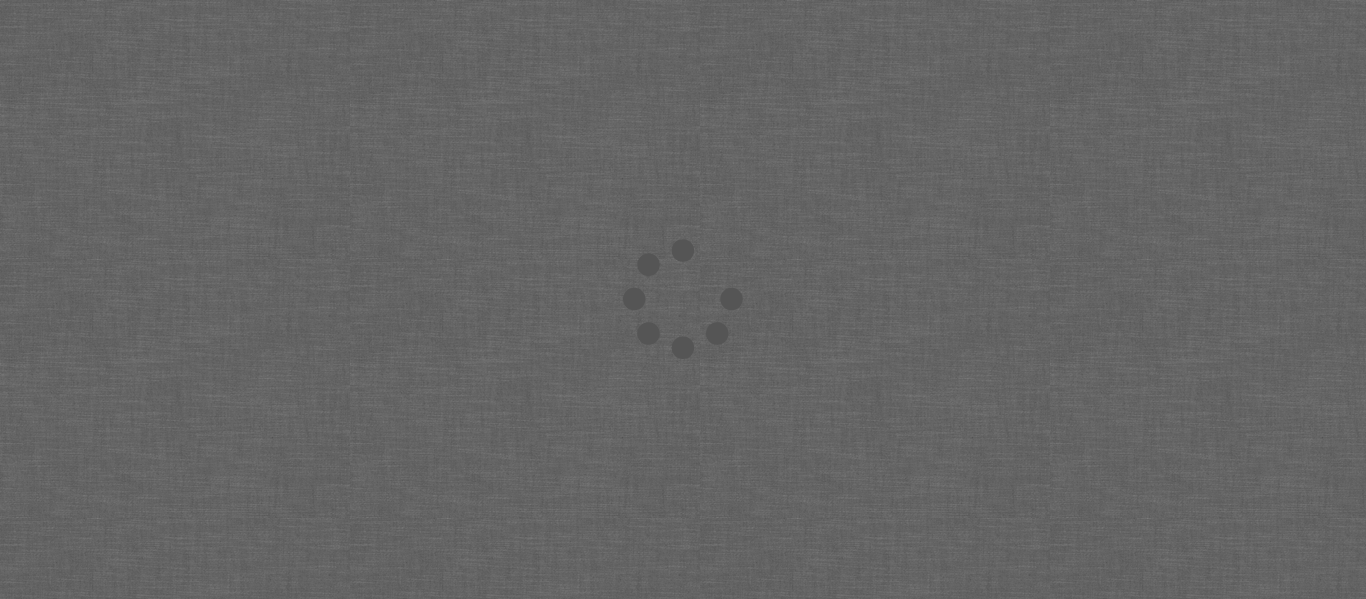 scroll, scrollTop: 0, scrollLeft: 0, axis: both 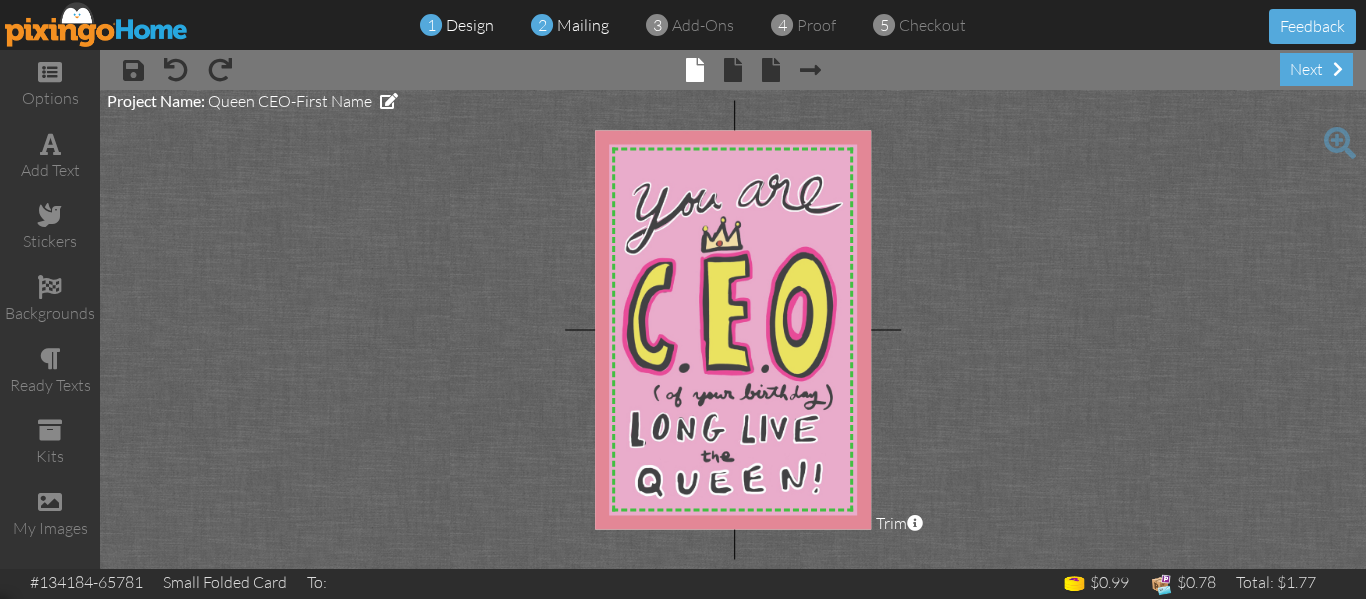 click on "mailing" at bounding box center (583, 25) 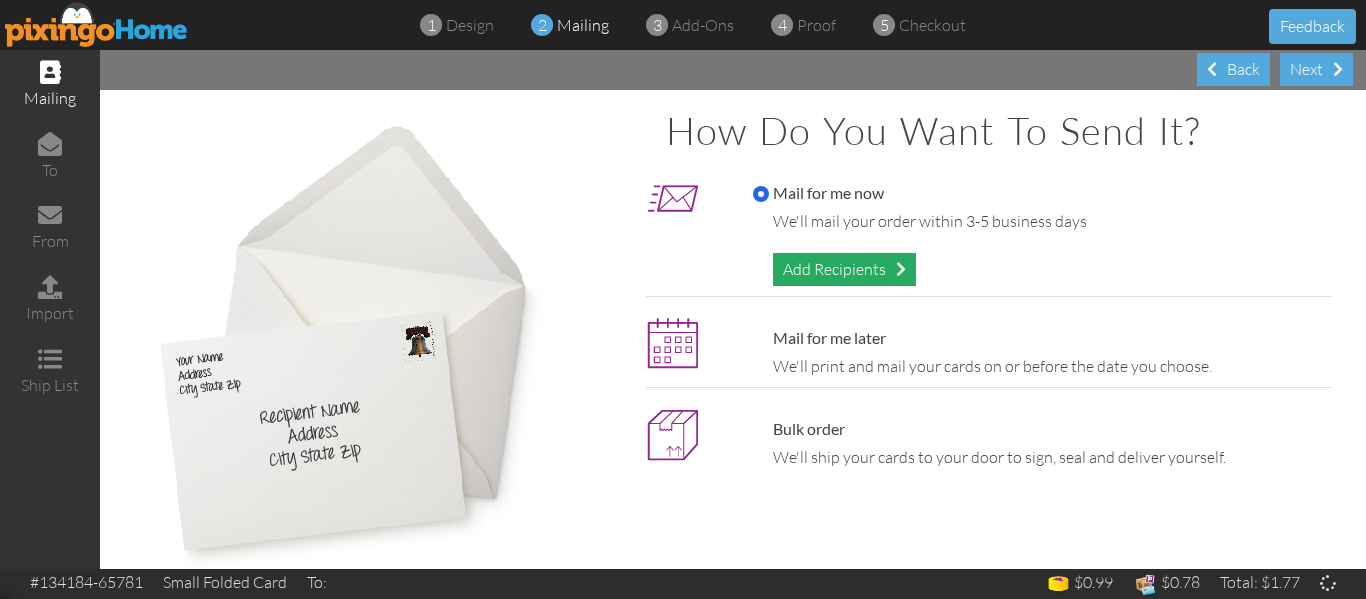 click on "Add Recipients" at bounding box center (844, 269) 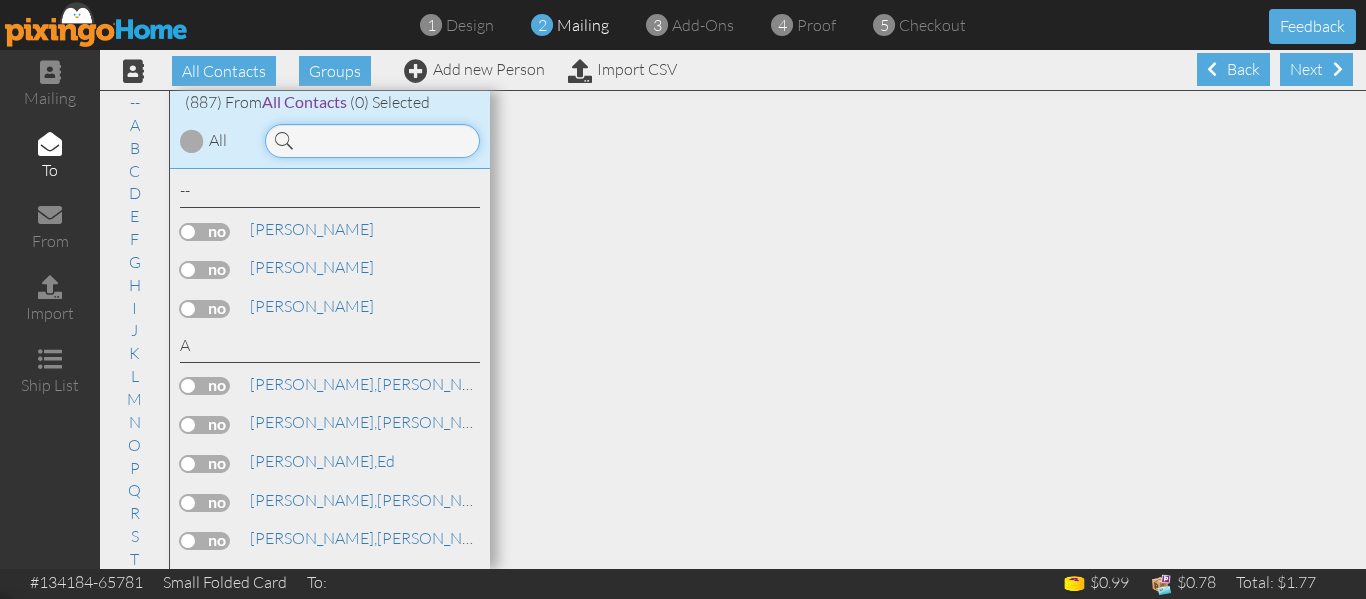 click at bounding box center [372, 141] 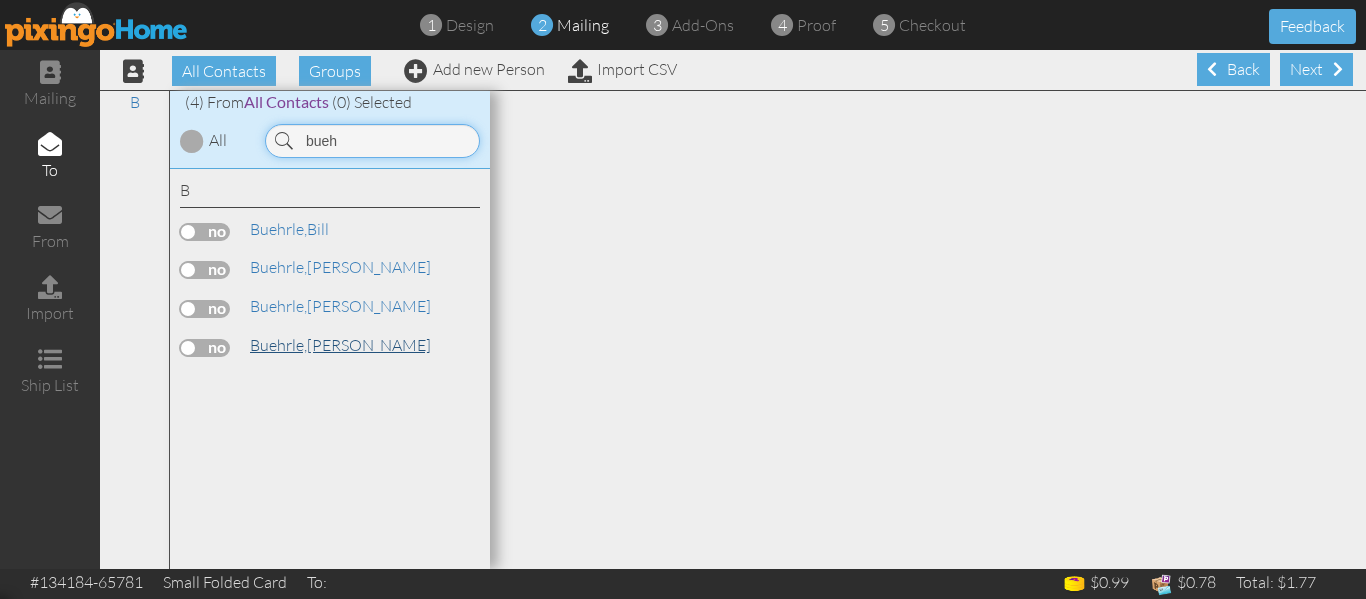 type on "bueh" 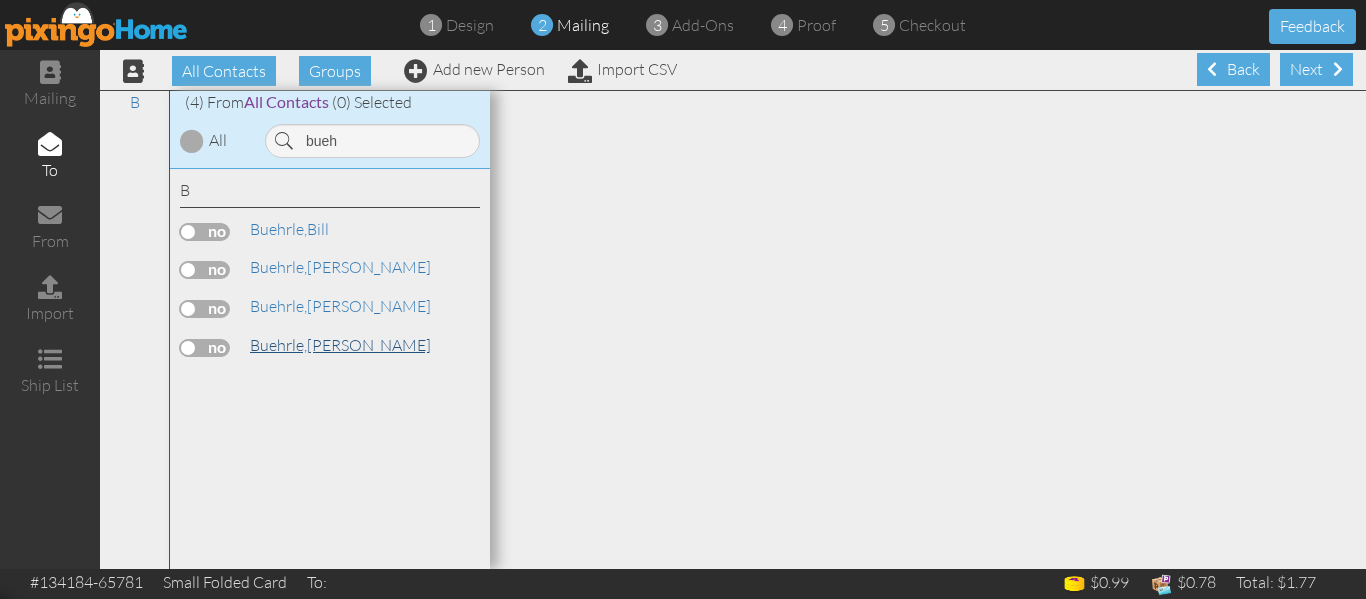 click on "Buehrle," at bounding box center [278, 345] 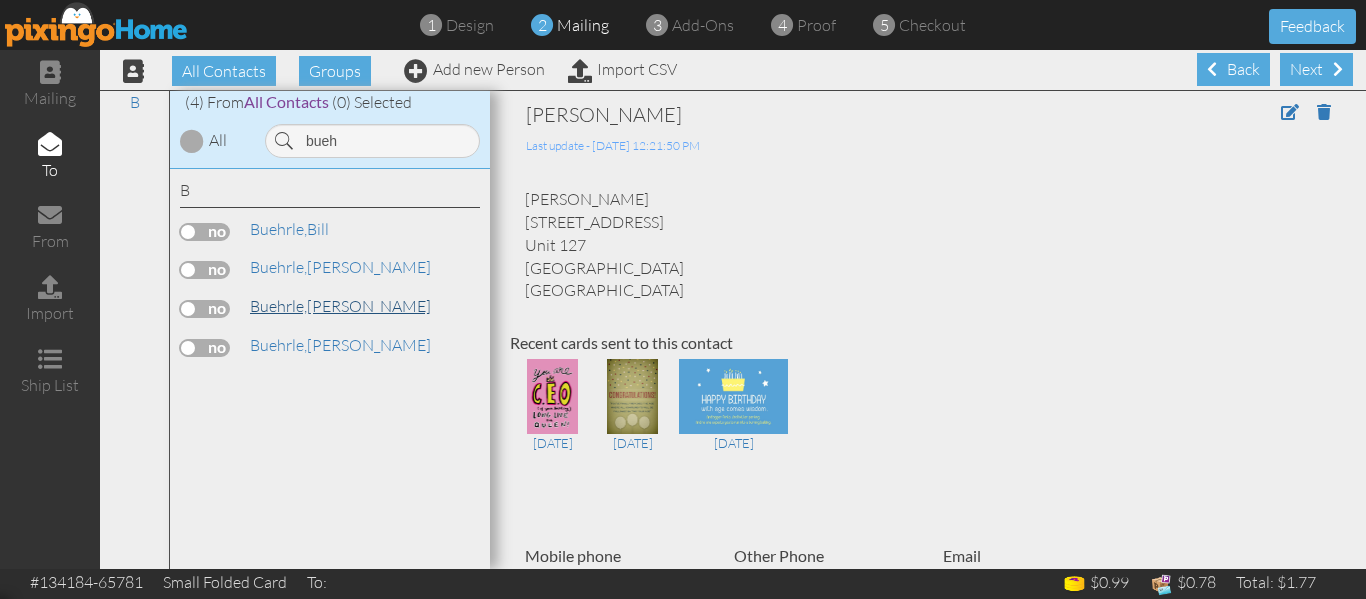 click on "Buehrle,
Kathy" at bounding box center [340, 306] 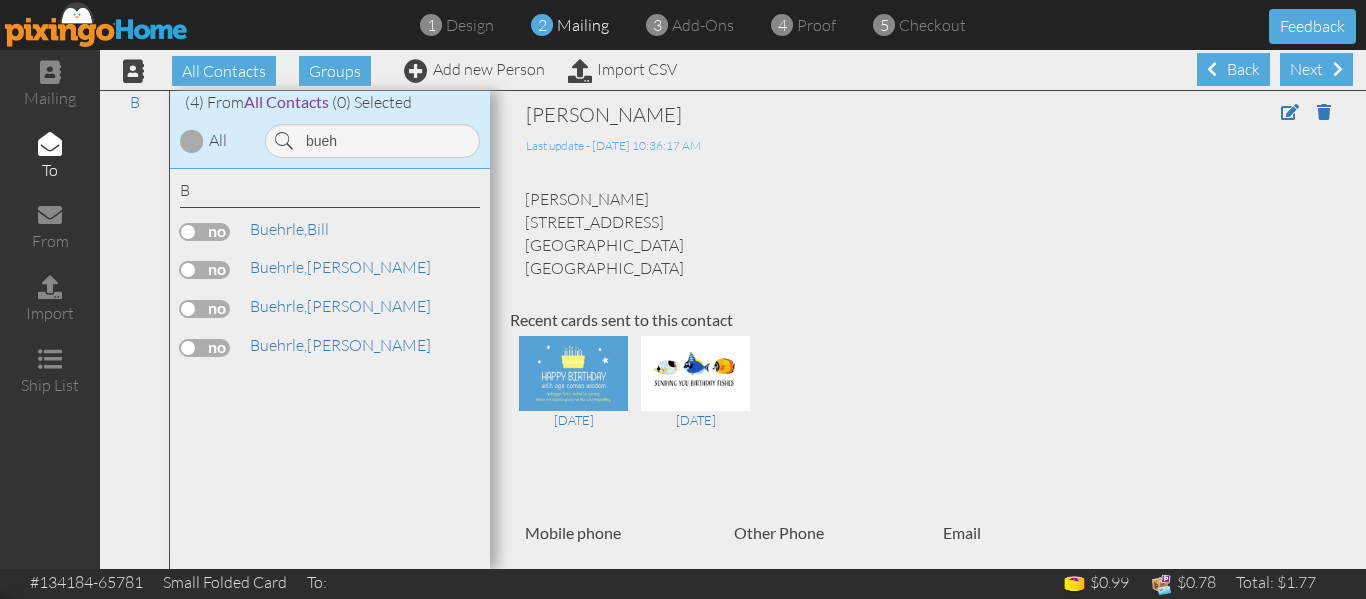 click at bounding box center (205, 309) 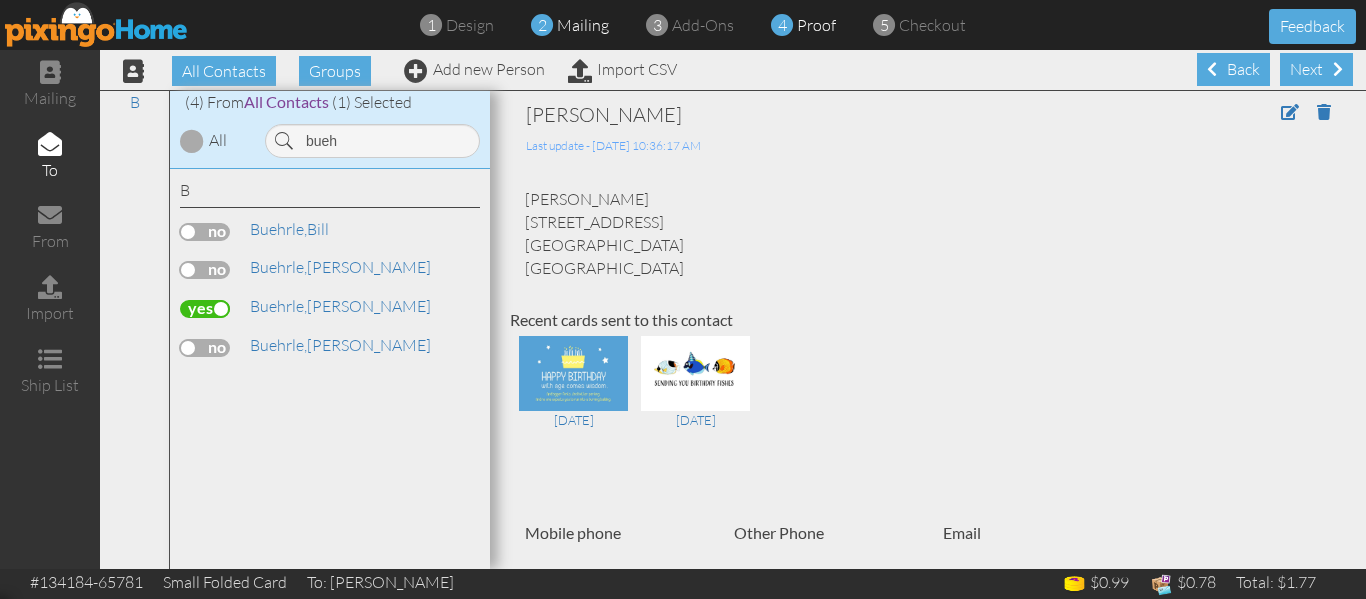 click on "proof" at bounding box center [816, 25] 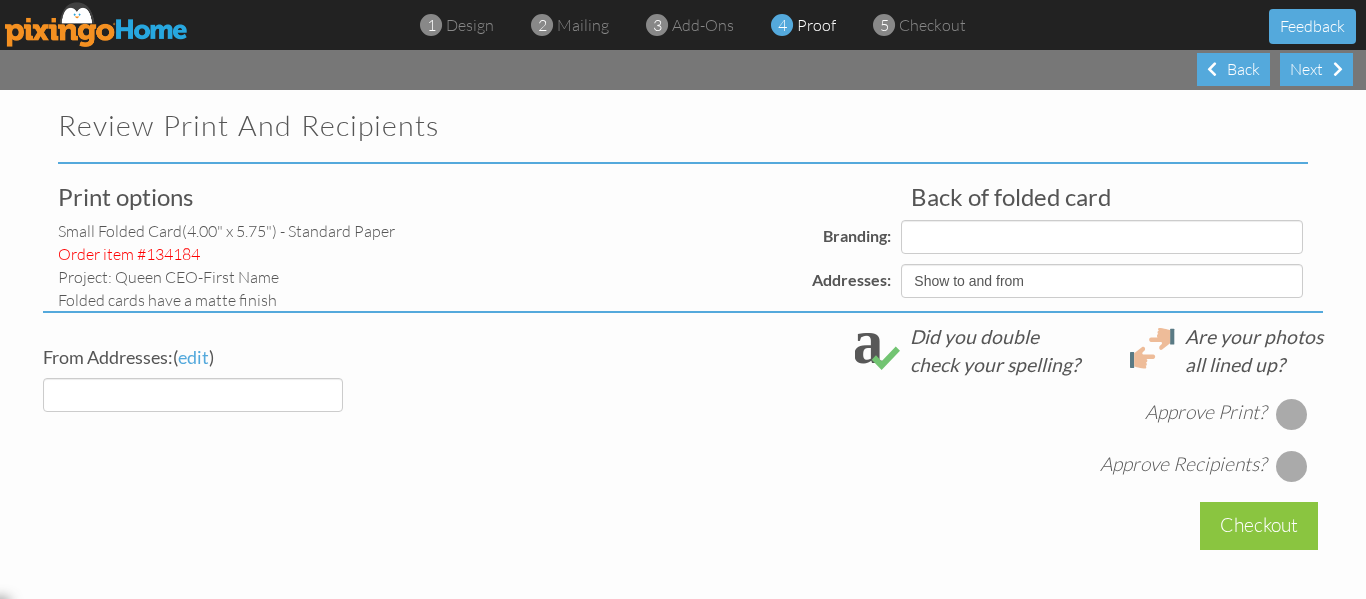 select on "object:8921" 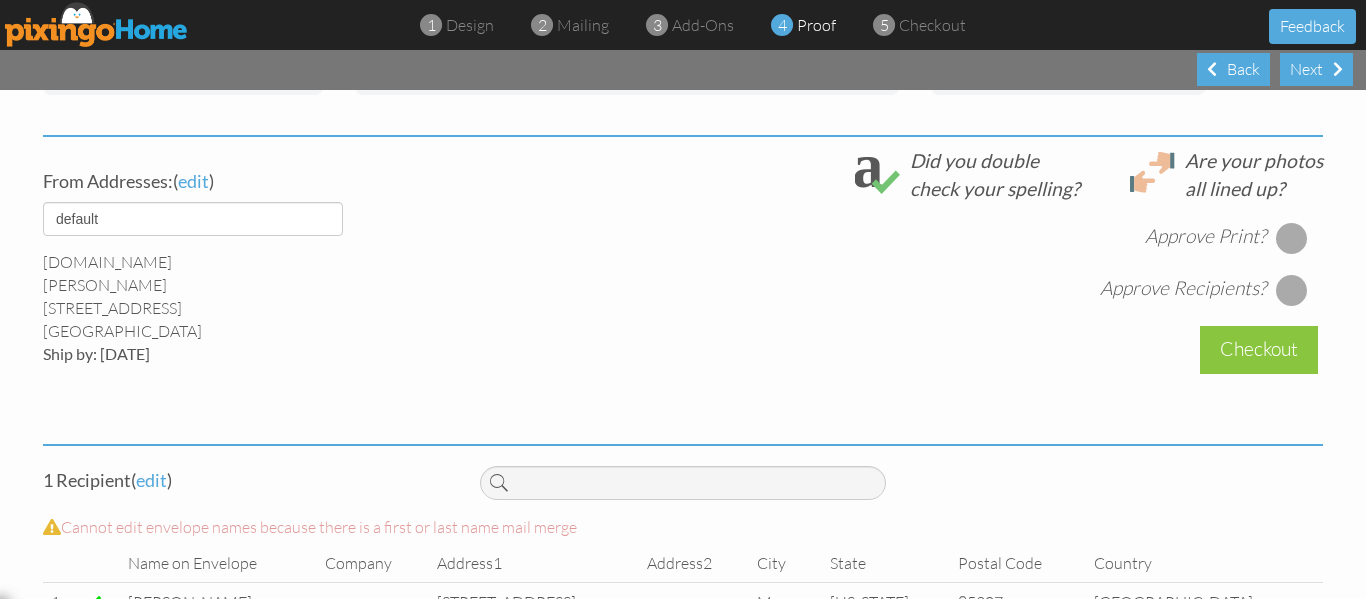 scroll, scrollTop: 764, scrollLeft: 0, axis: vertical 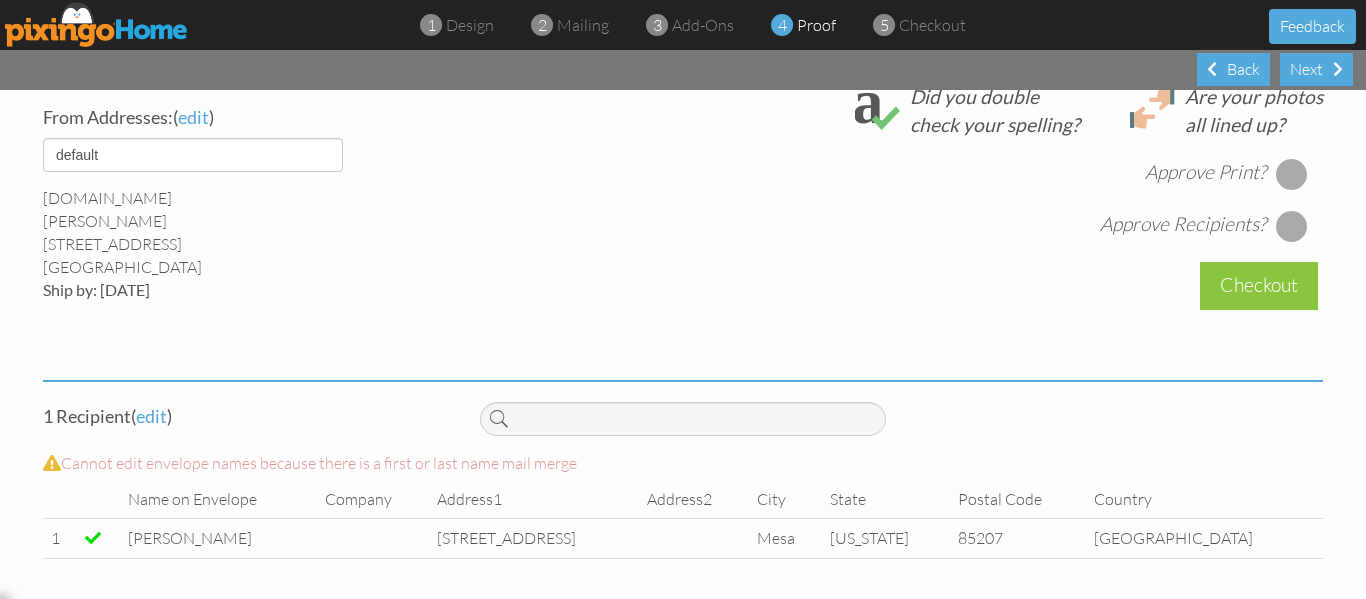 click at bounding box center [1292, 174] 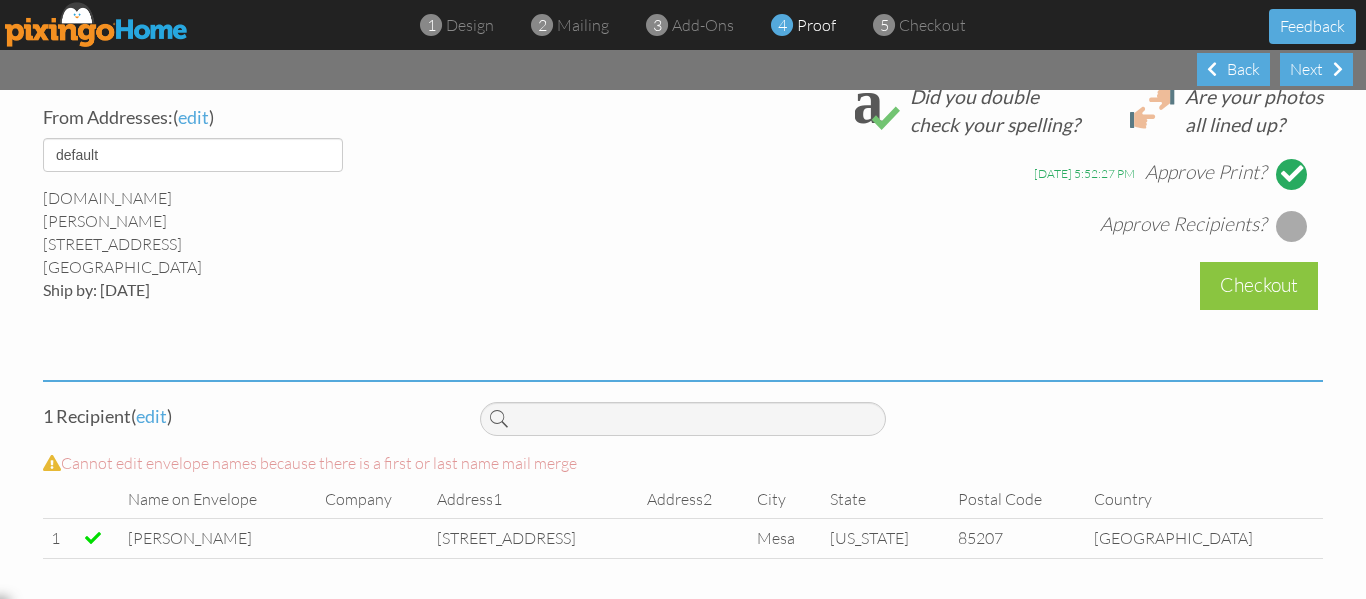 click at bounding box center (1292, 226) 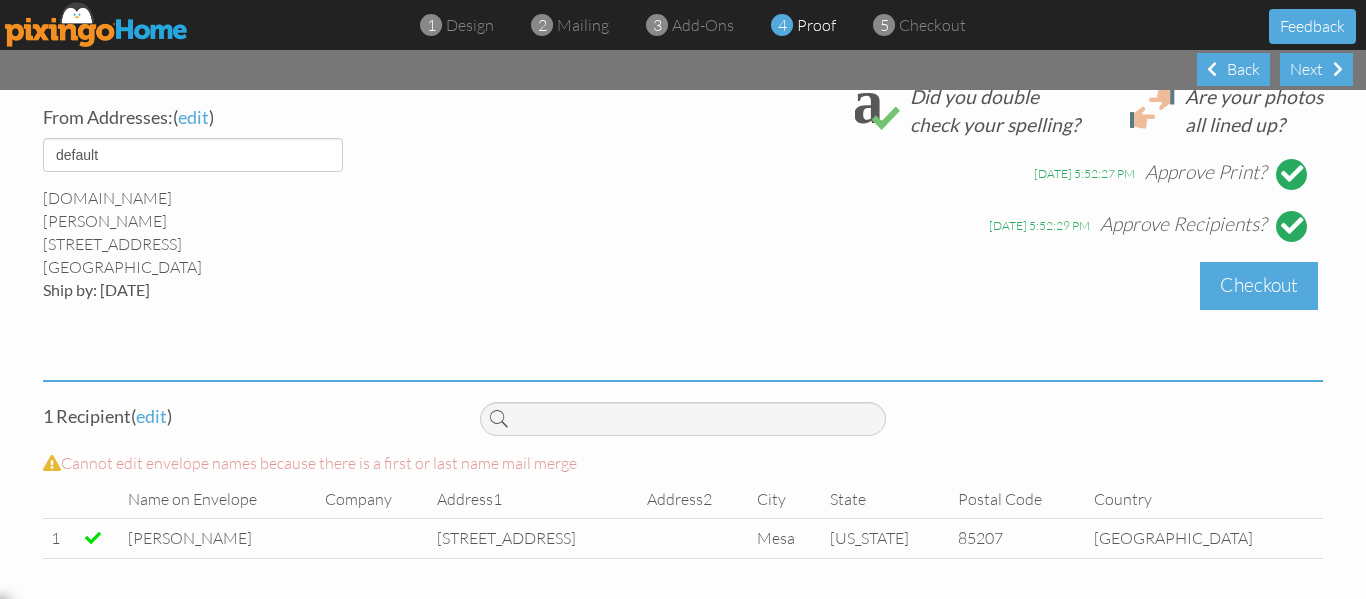 click on "Checkout" at bounding box center (1259, 285) 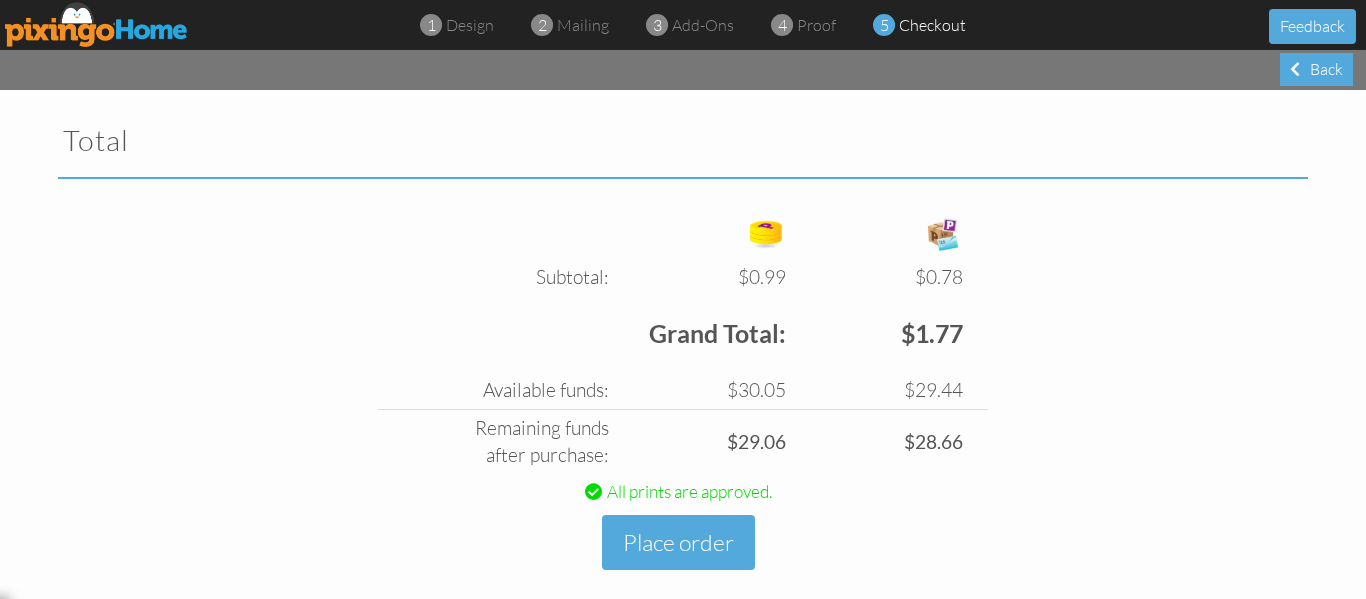 scroll, scrollTop: 691, scrollLeft: 0, axis: vertical 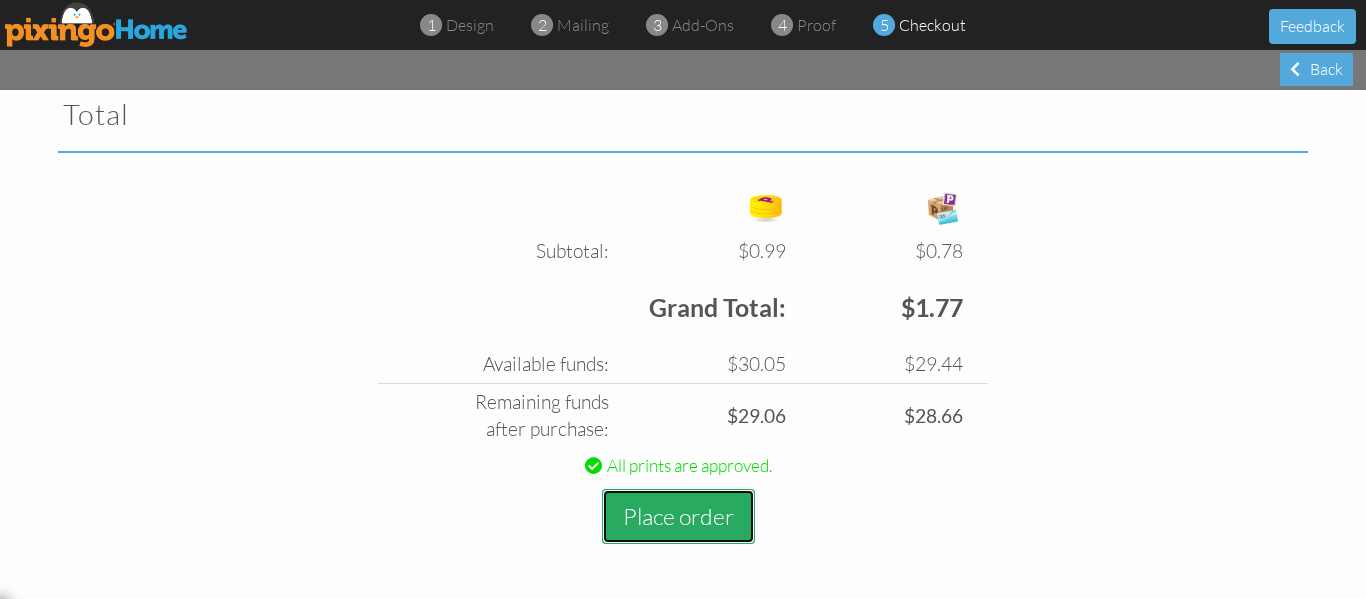 click on "Place order" at bounding box center (678, 516) 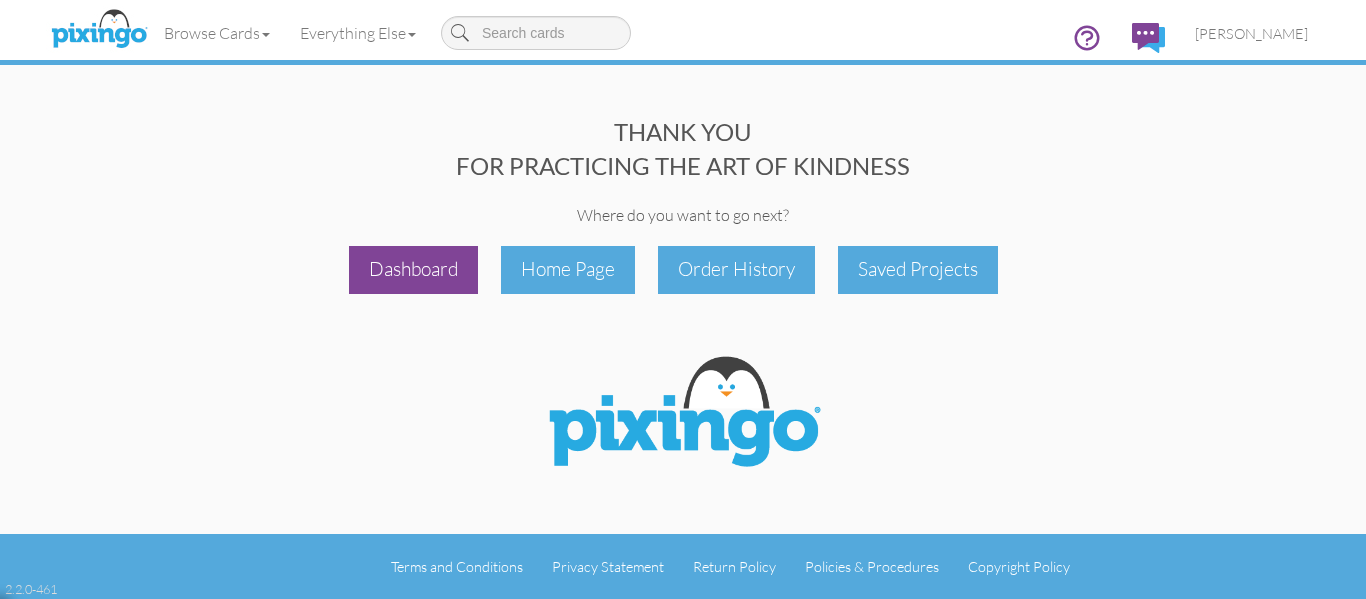 click on "Dashboard" at bounding box center [413, 269] 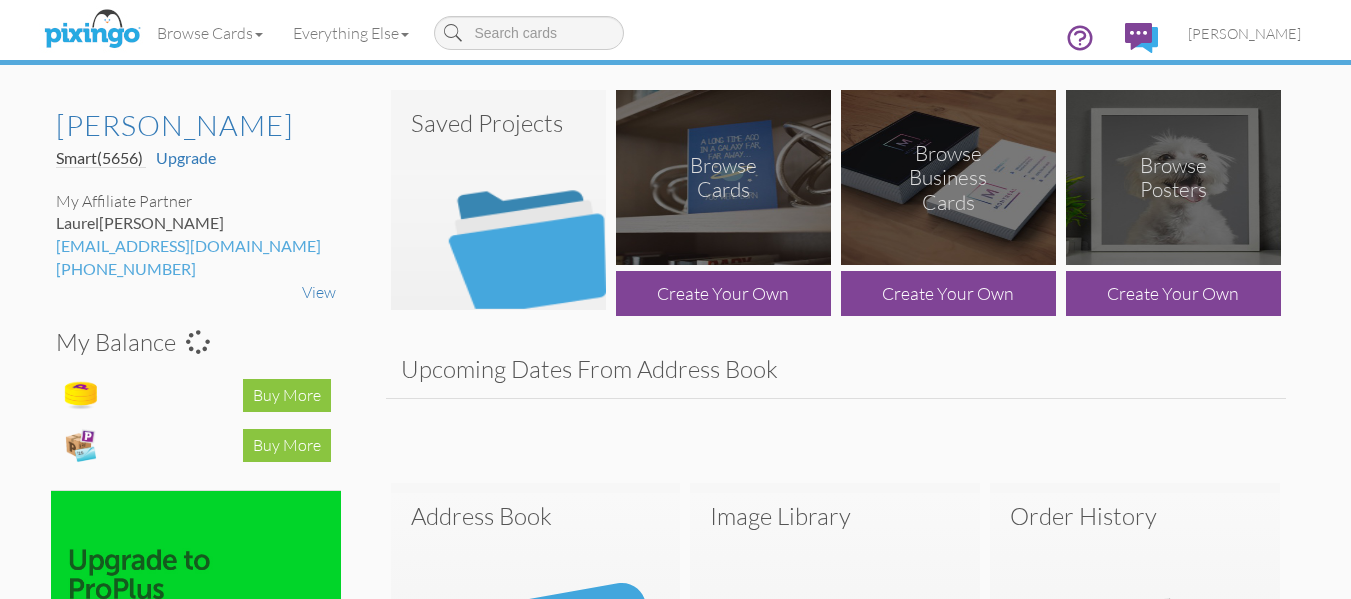 click at bounding box center (498, 200) 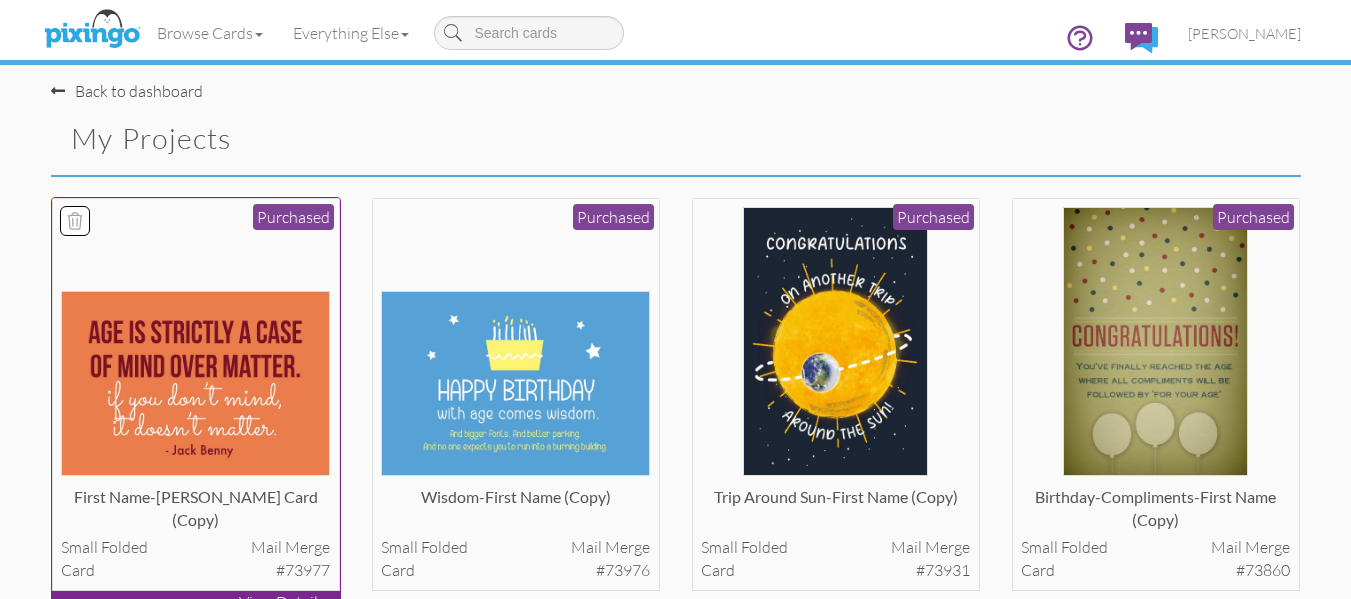 click at bounding box center [195, 383] 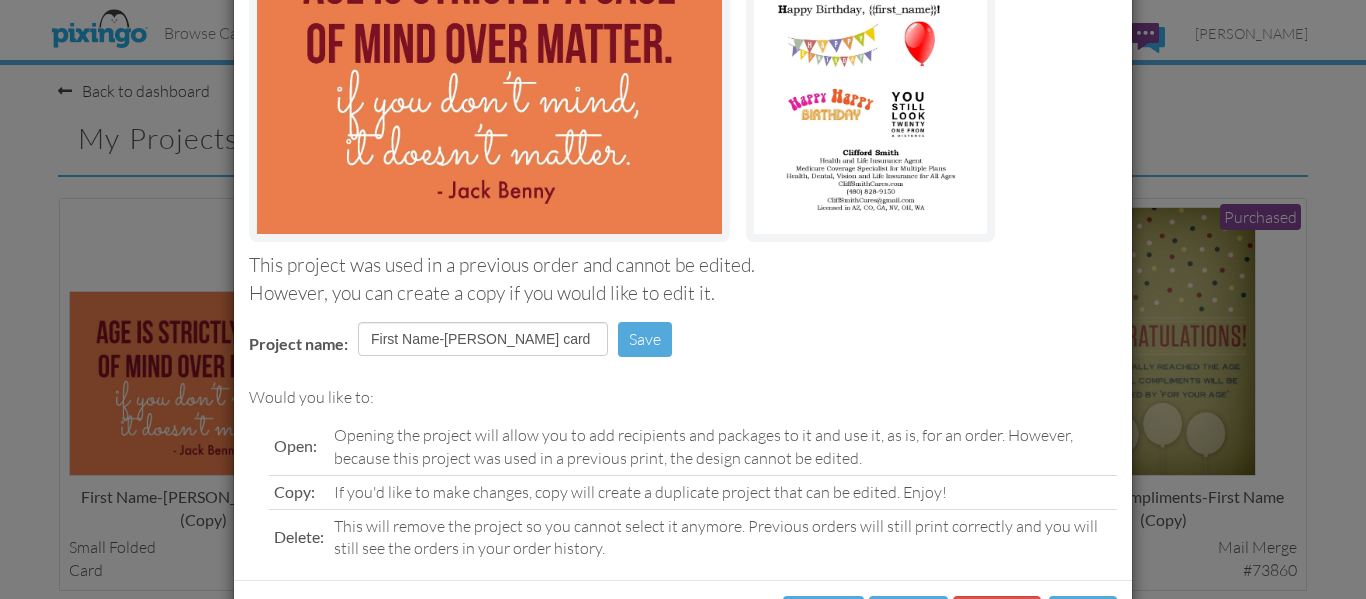 scroll, scrollTop: 337, scrollLeft: 0, axis: vertical 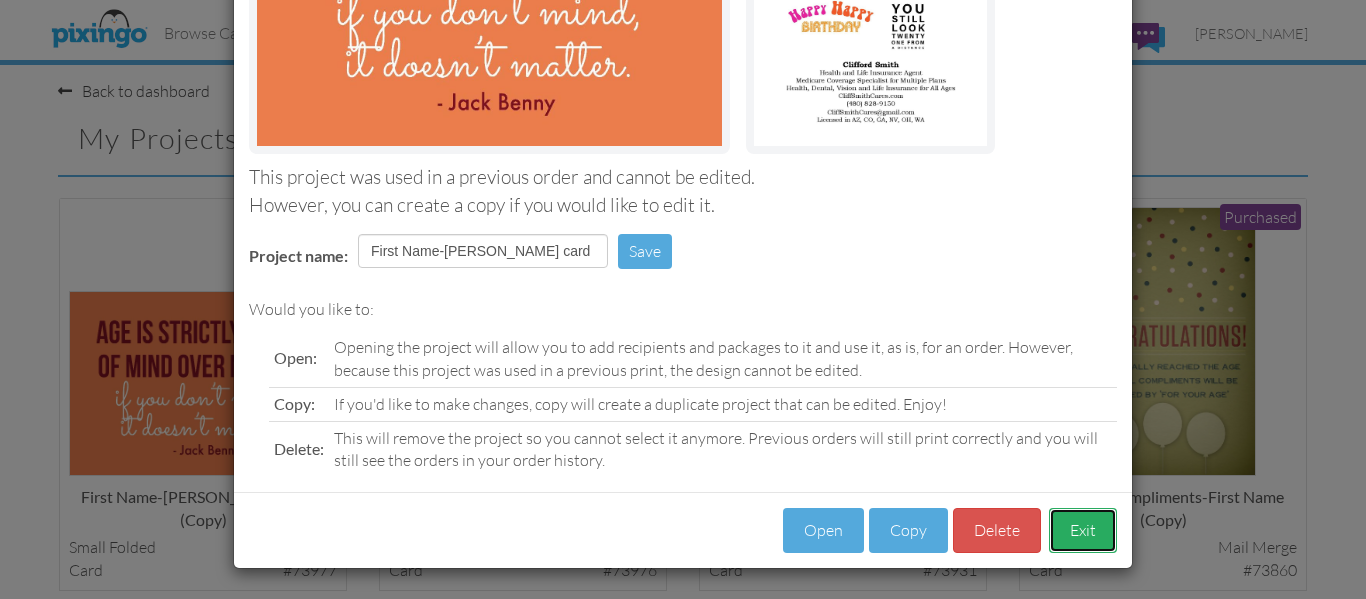 click on "Exit" at bounding box center (1083, 530) 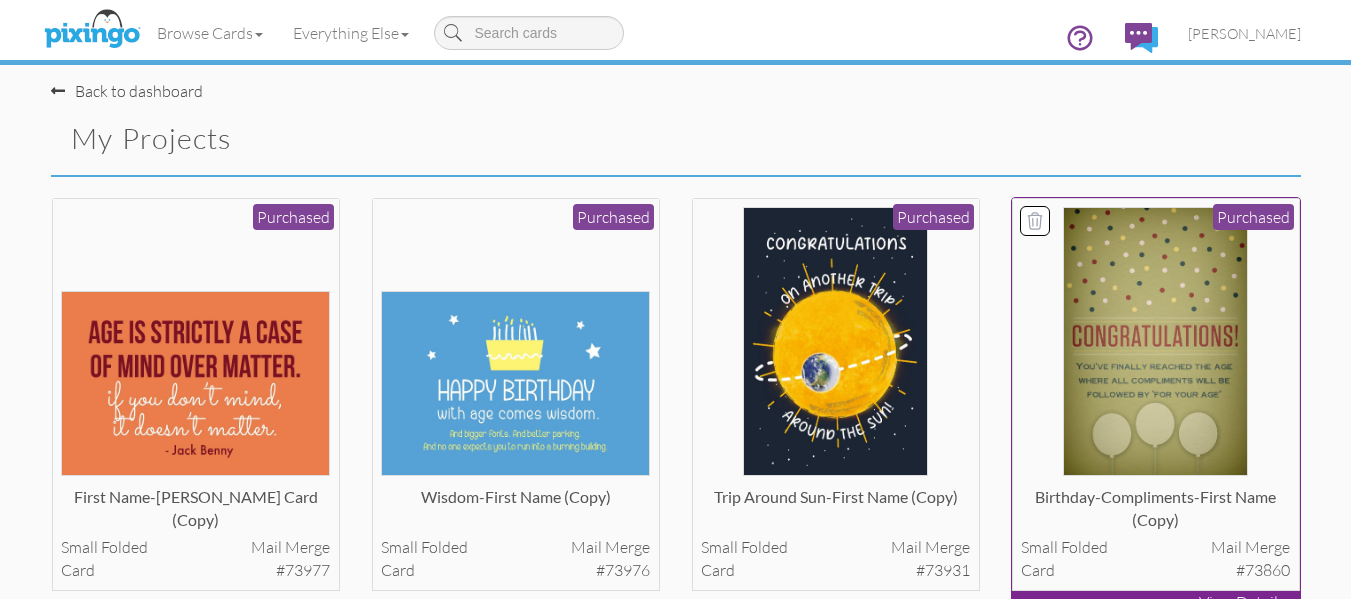 click at bounding box center (1155, 341) 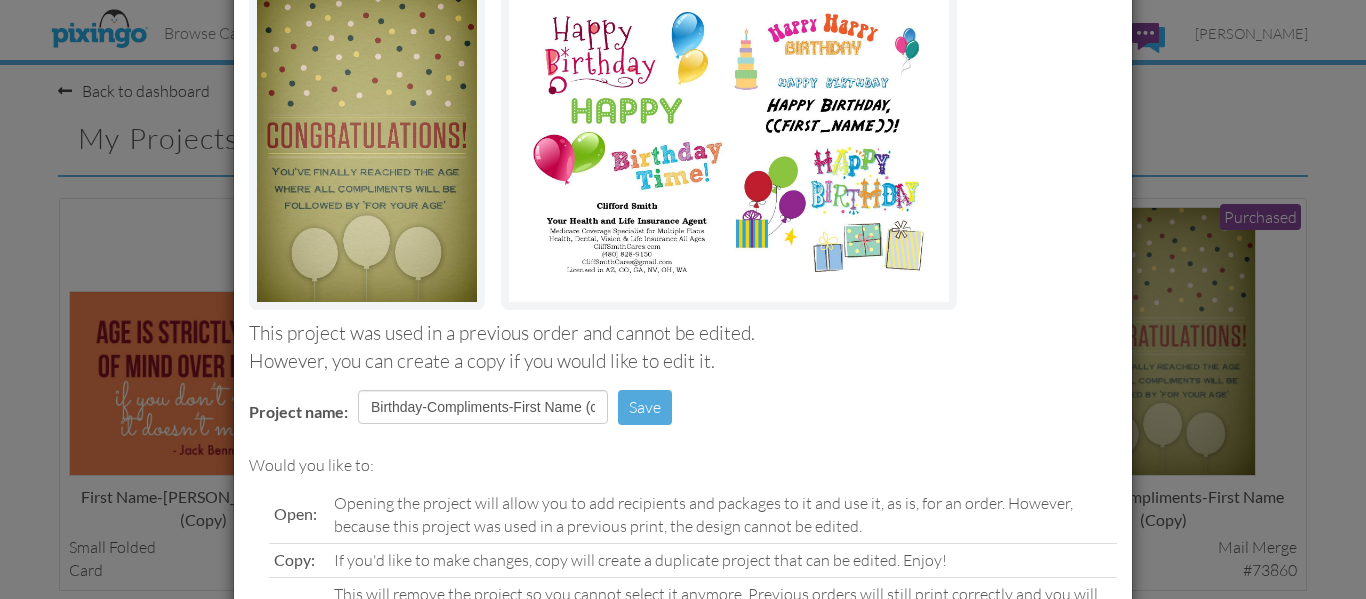 scroll, scrollTop: 337, scrollLeft: 0, axis: vertical 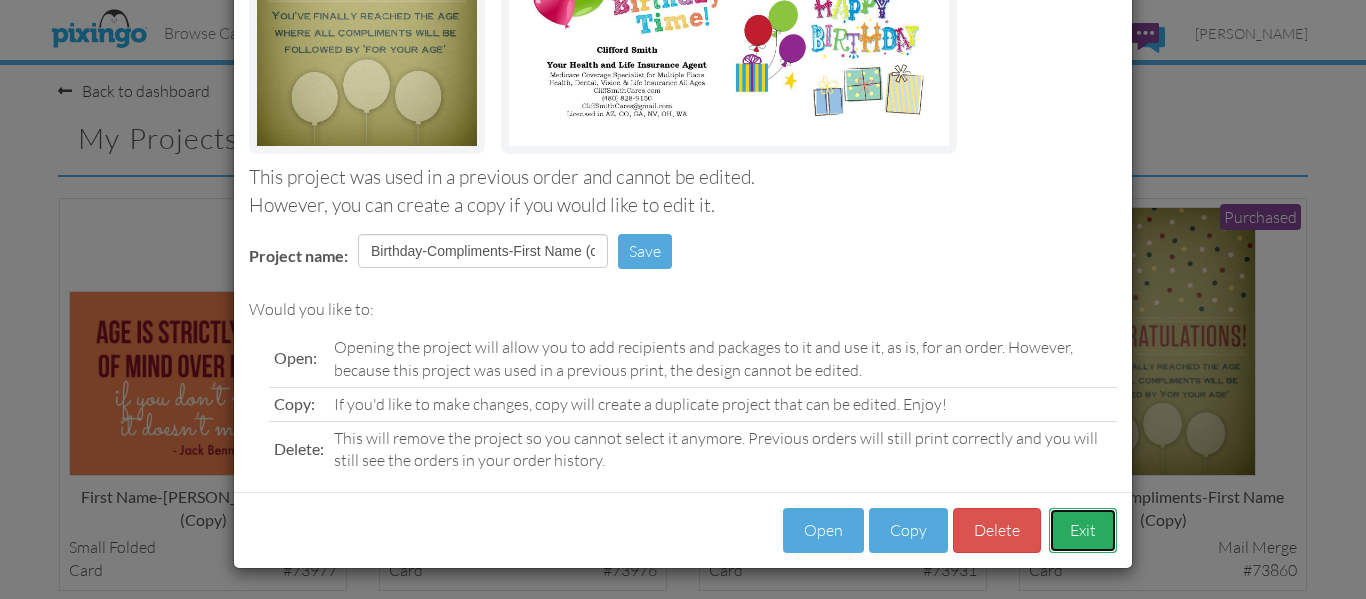 click on "Exit" at bounding box center (1083, 530) 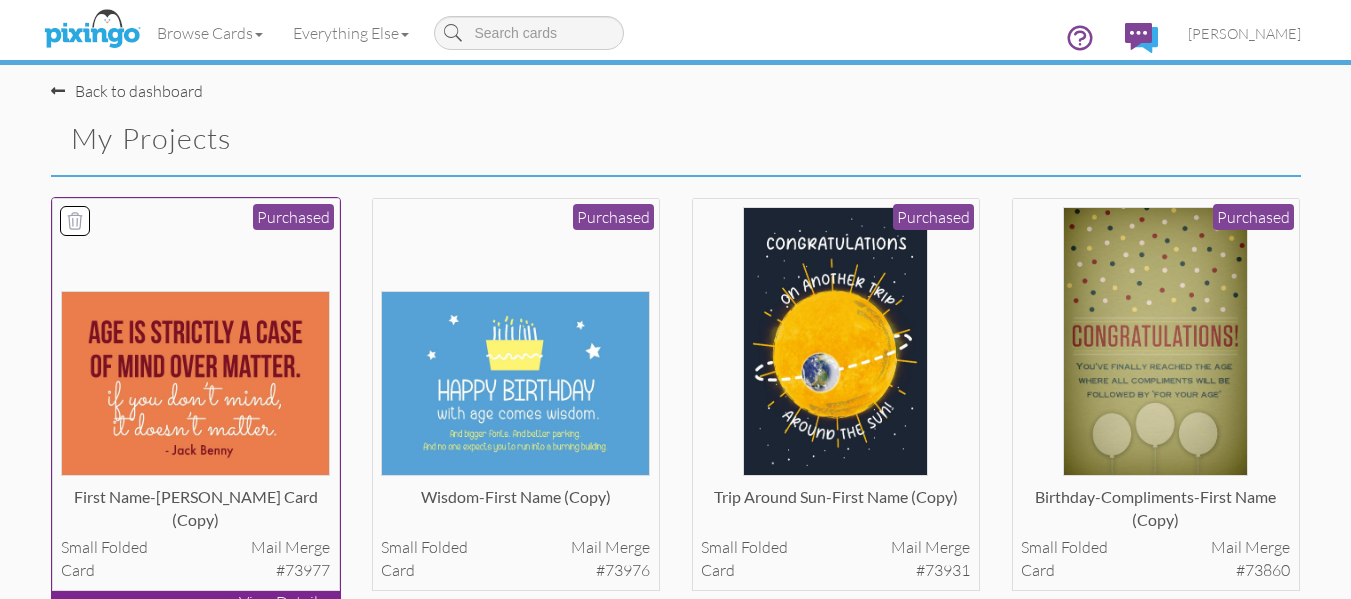 click at bounding box center [195, 383] 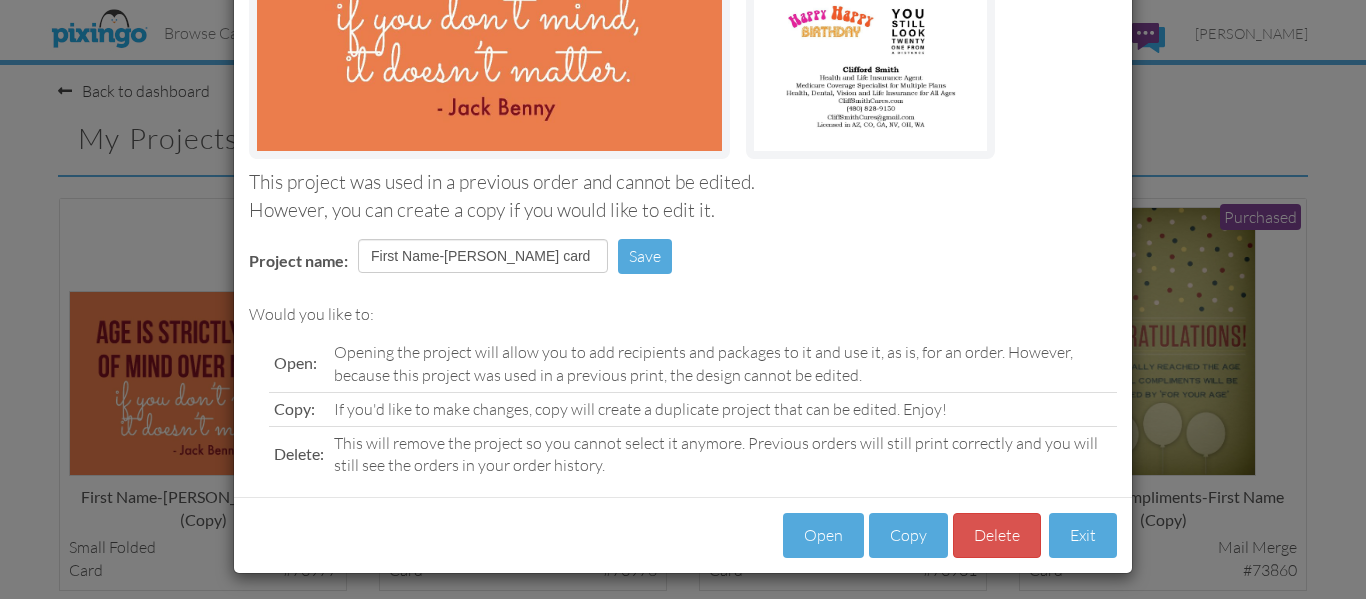 scroll, scrollTop: 337, scrollLeft: 0, axis: vertical 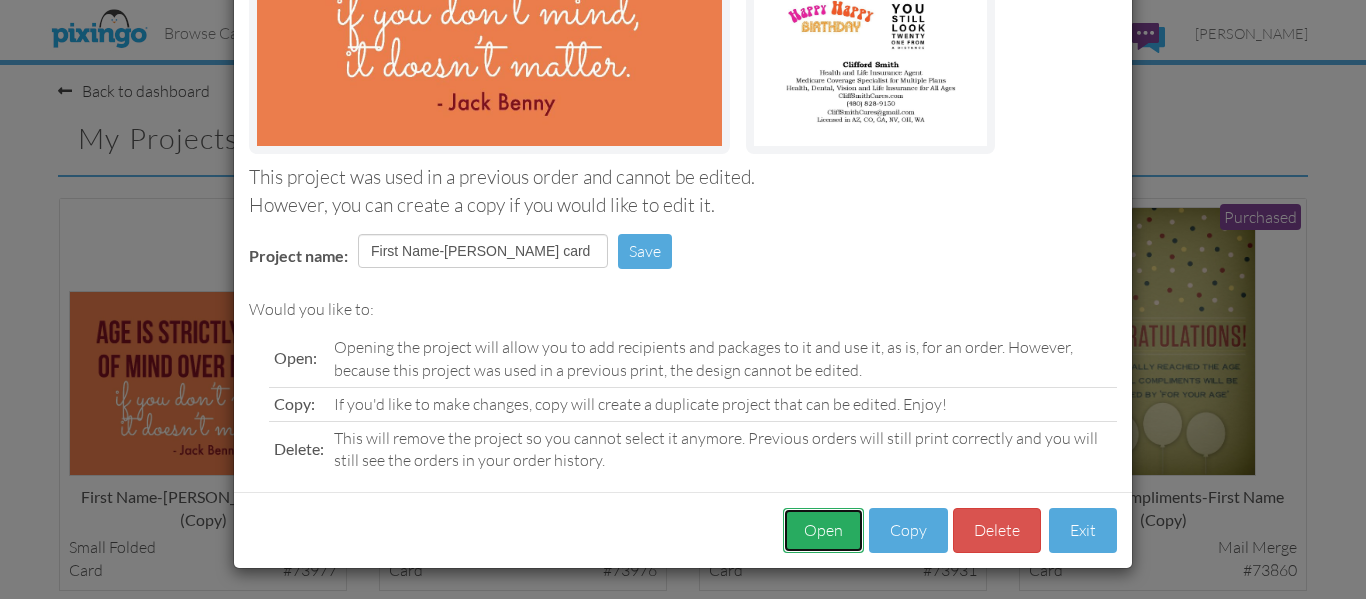 click on "Open" at bounding box center (823, 530) 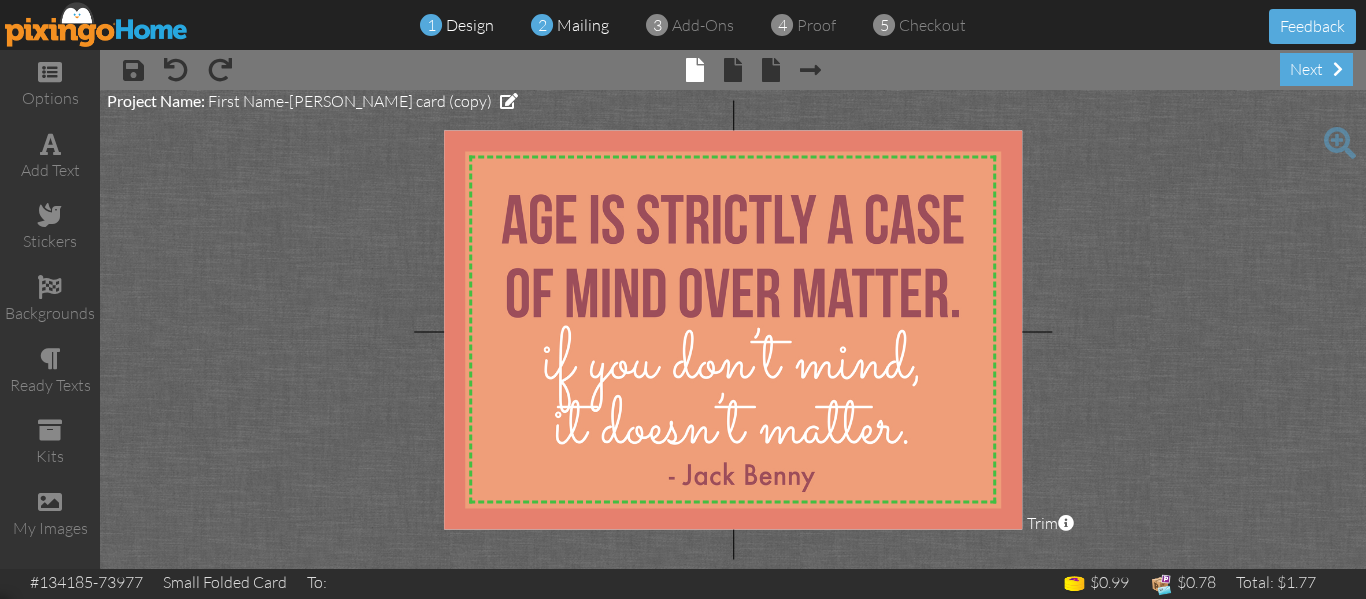 click on "mailing" at bounding box center [583, 25] 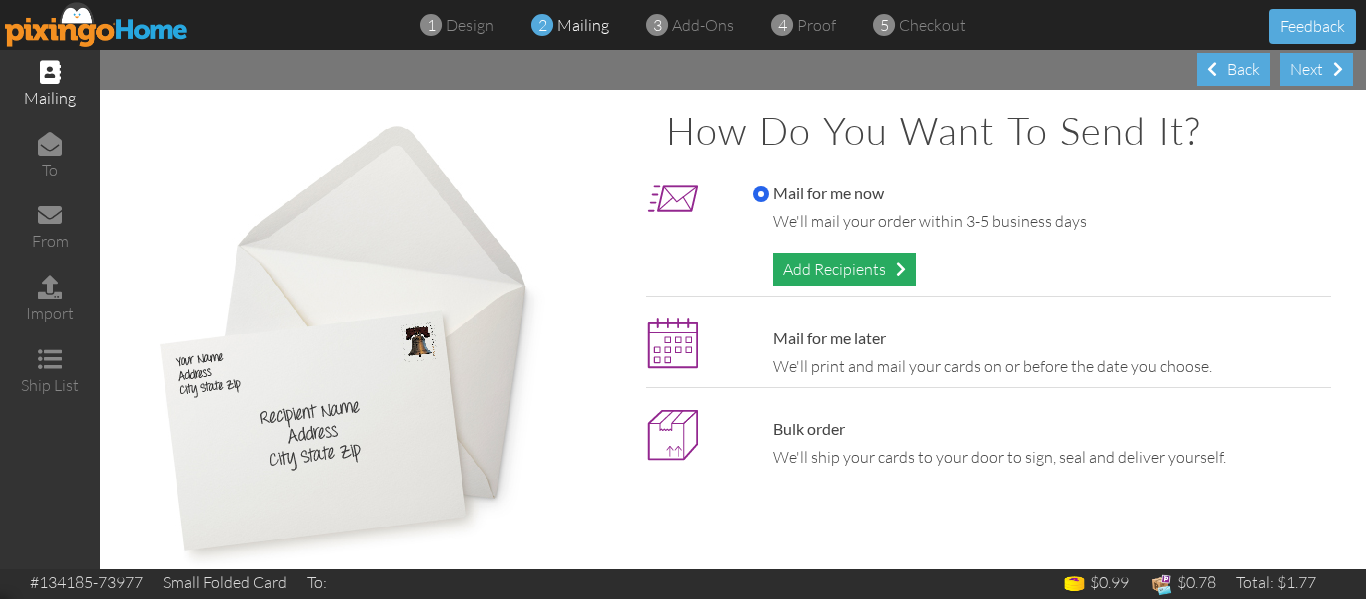 click on "Add Recipients" at bounding box center (844, 269) 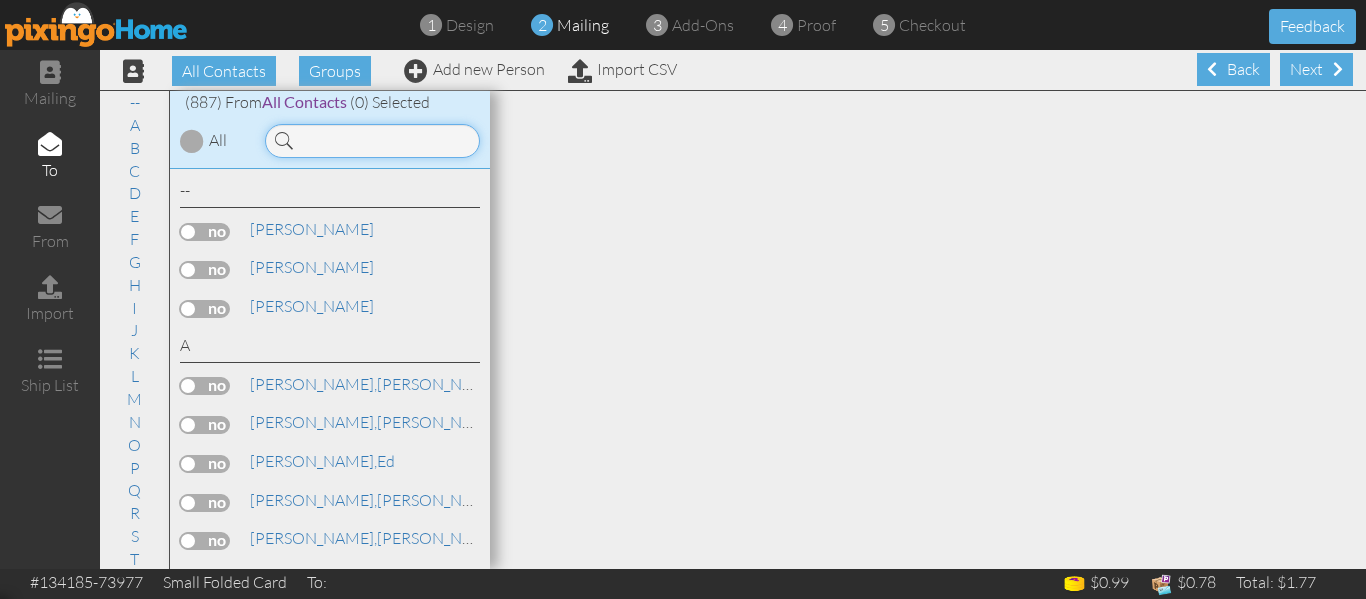 click at bounding box center [372, 141] 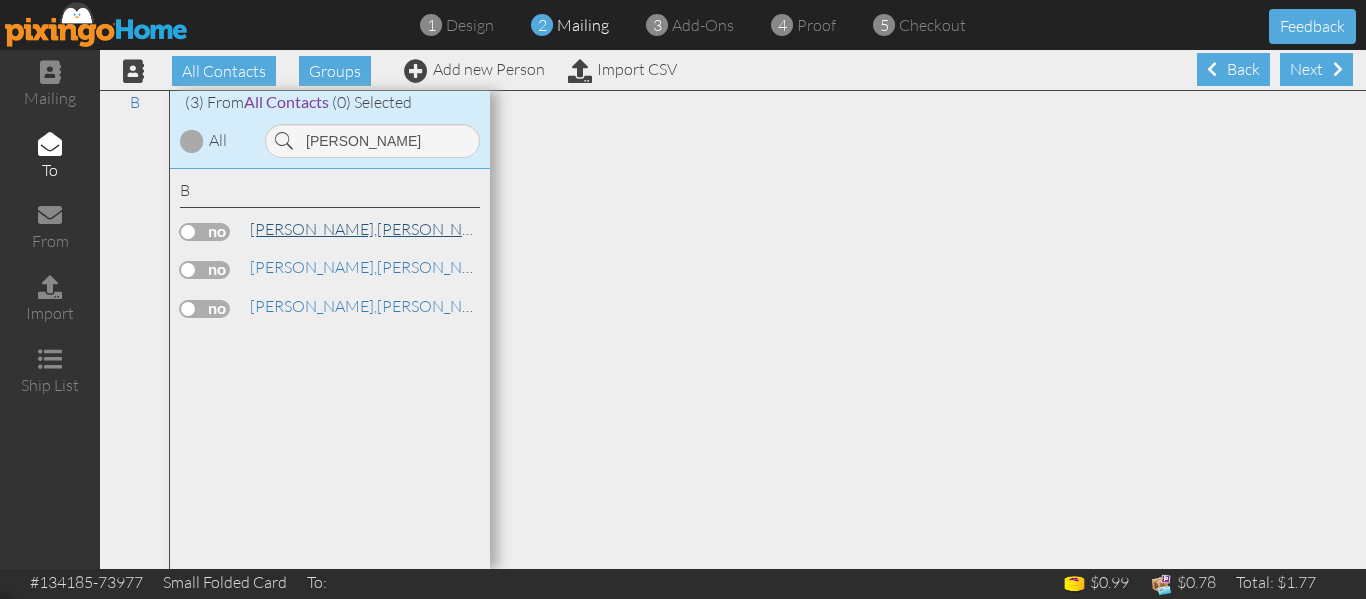 click on "Becker,
Elvie" at bounding box center (375, 229) 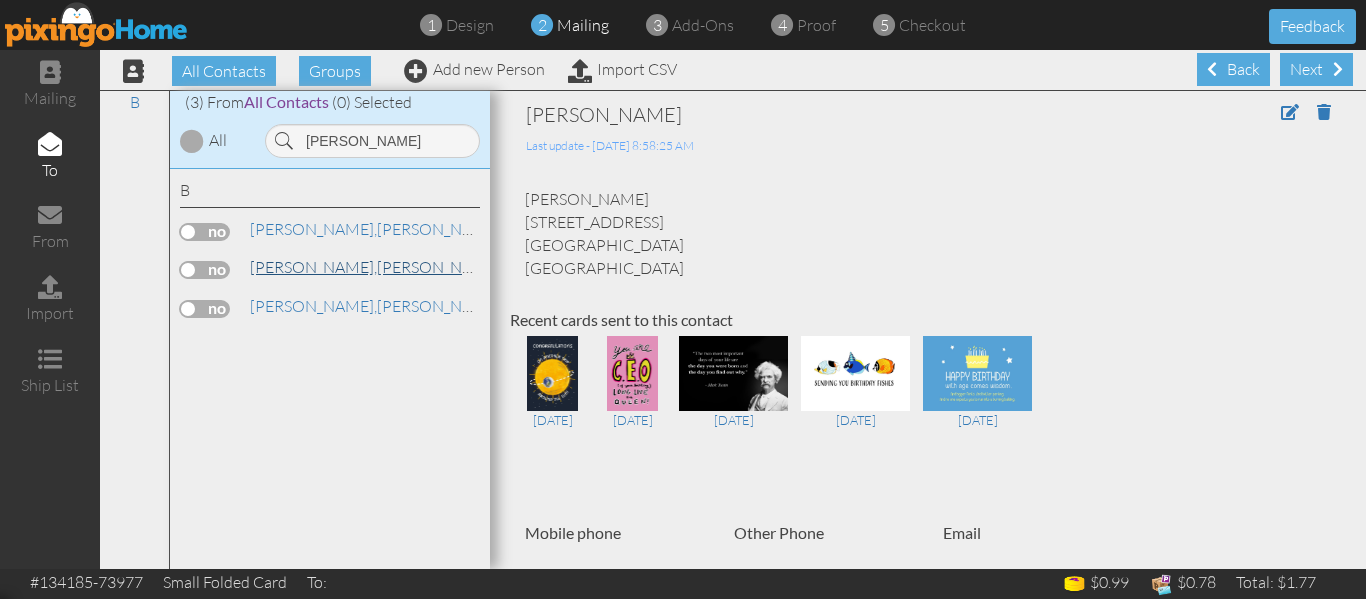 click on "[PERSON_NAME]," at bounding box center [313, 267] 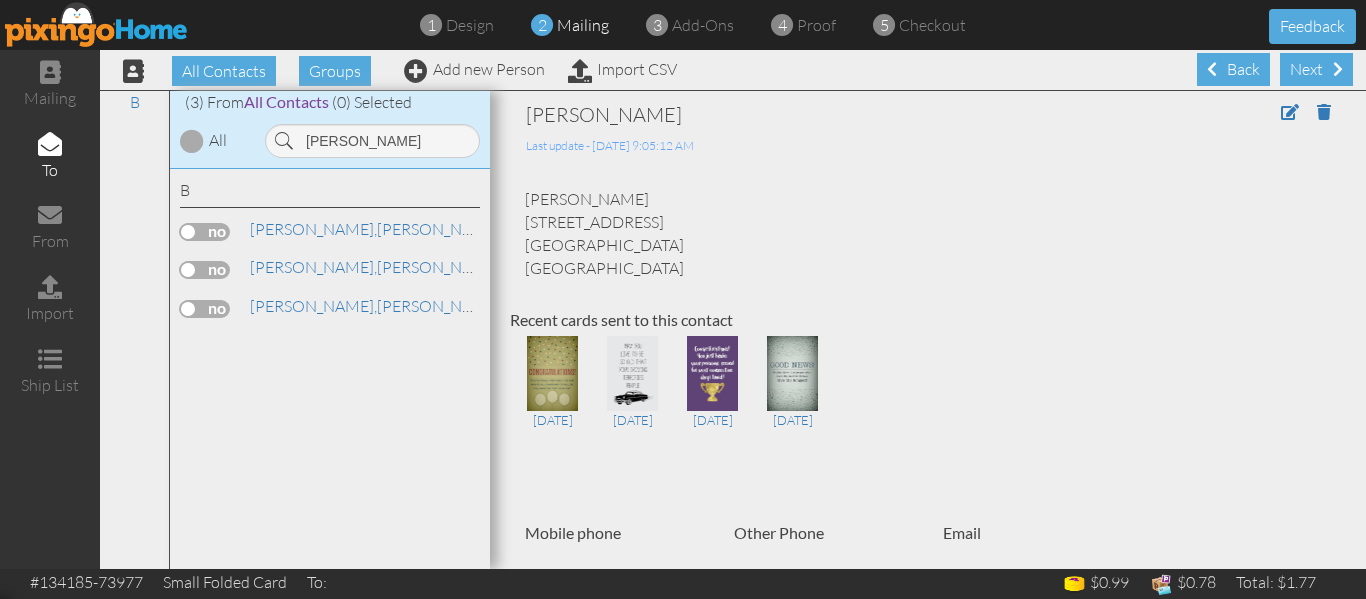 click at bounding box center [205, 270] 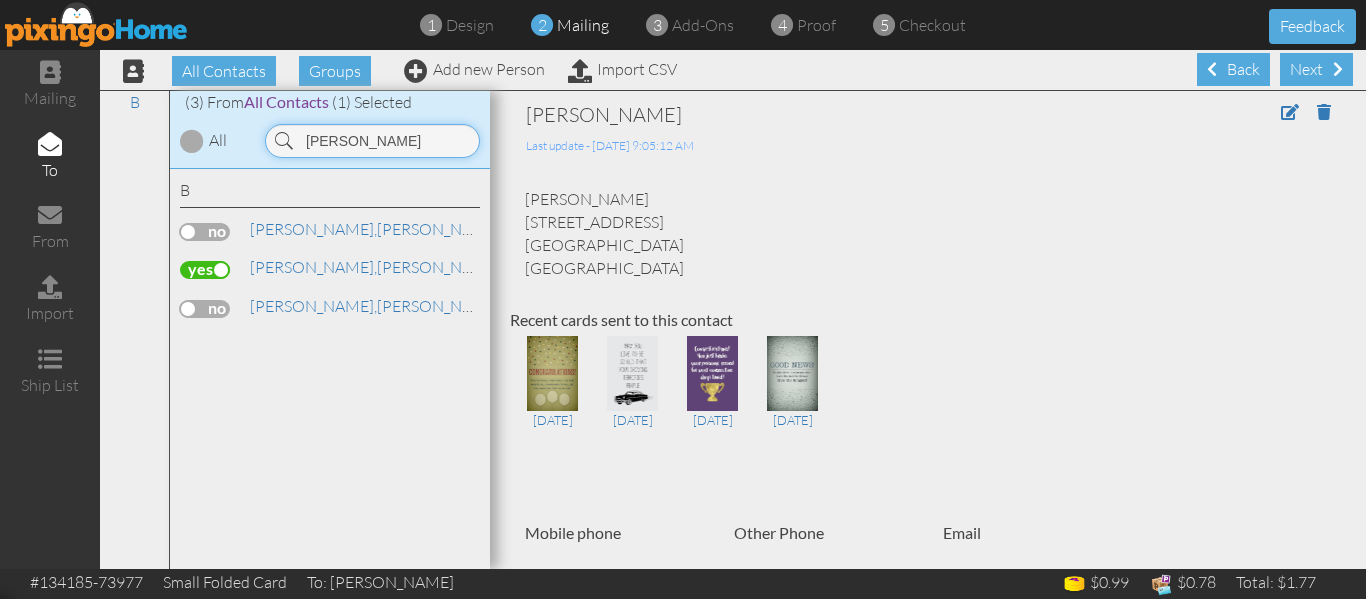 click on "becker" at bounding box center (372, 141) 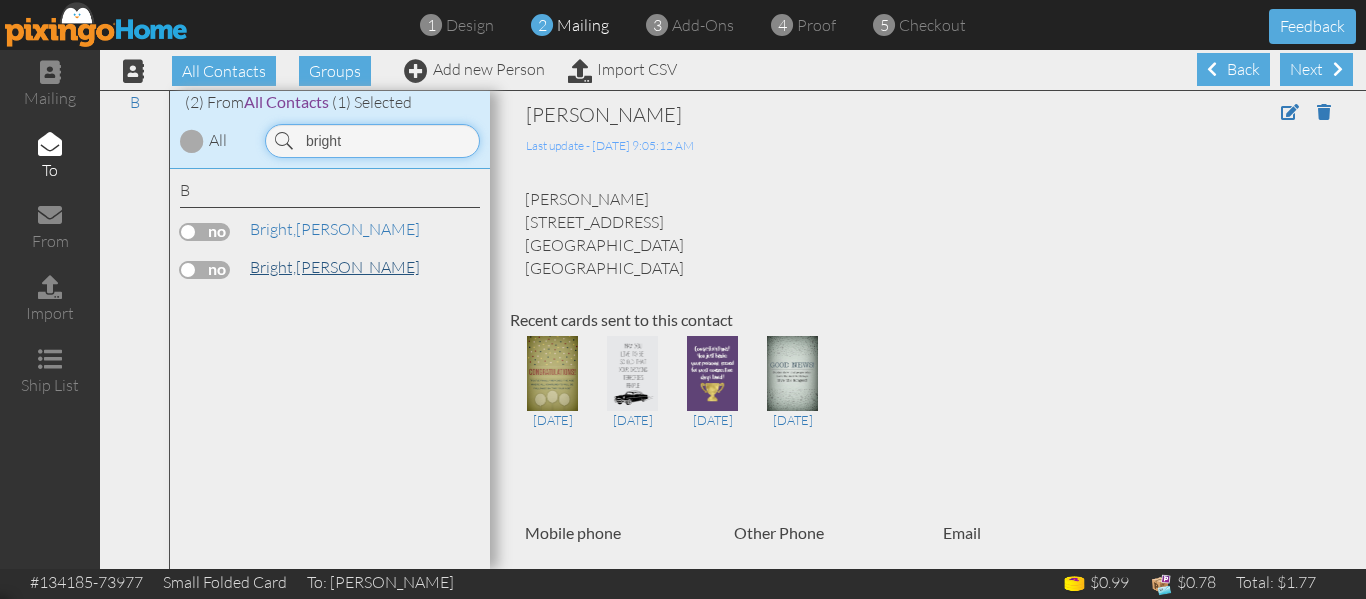 type on "bright" 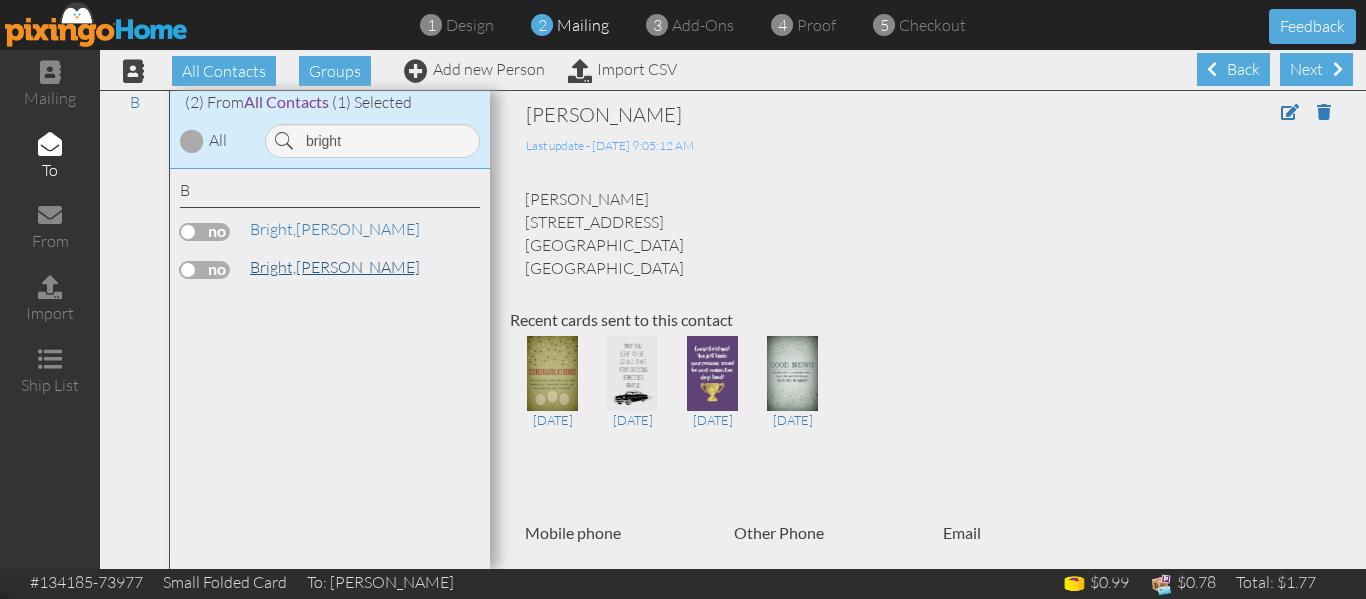 click on "Bright," at bounding box center (273, 267) 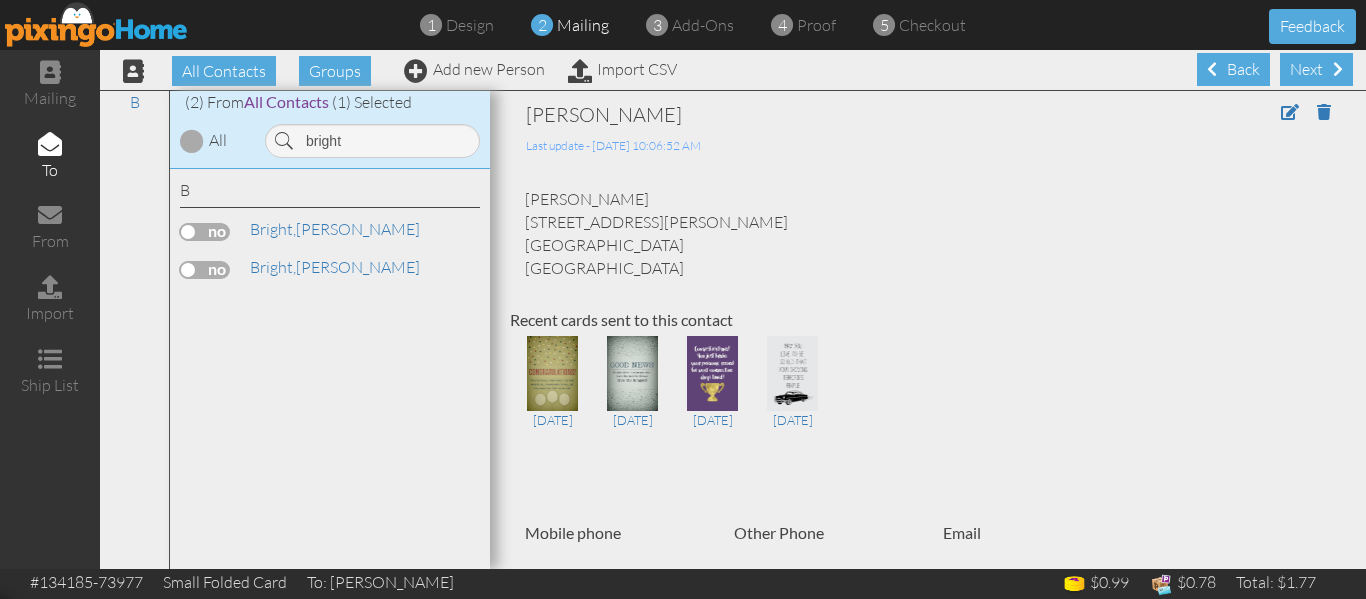 click at bounding box center [205, 270] 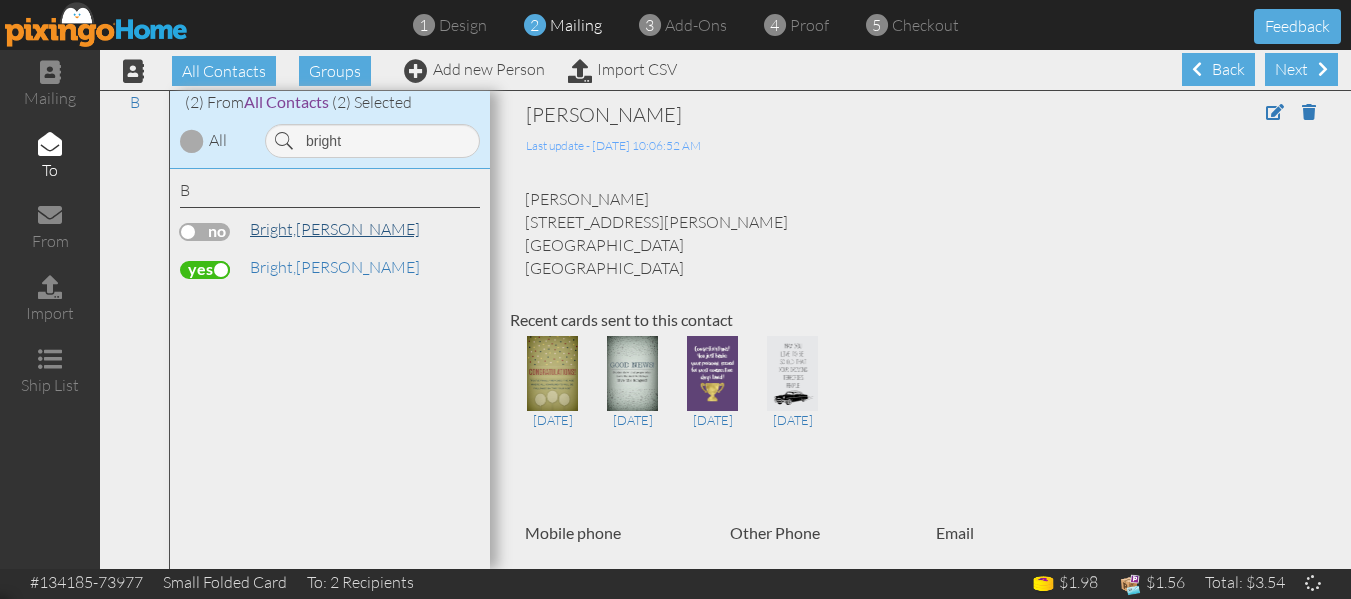 click on "Bright,
Dana" at bounding box center (335, 229) 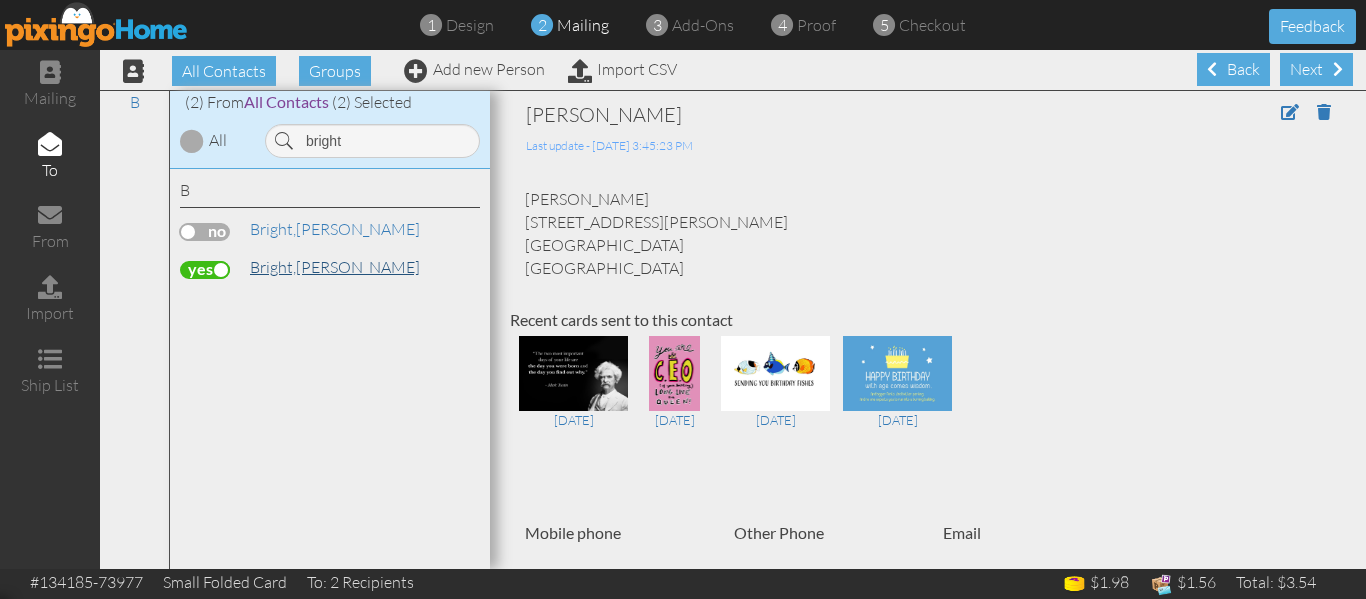click on "Bright," at bounding box center [273, 267] 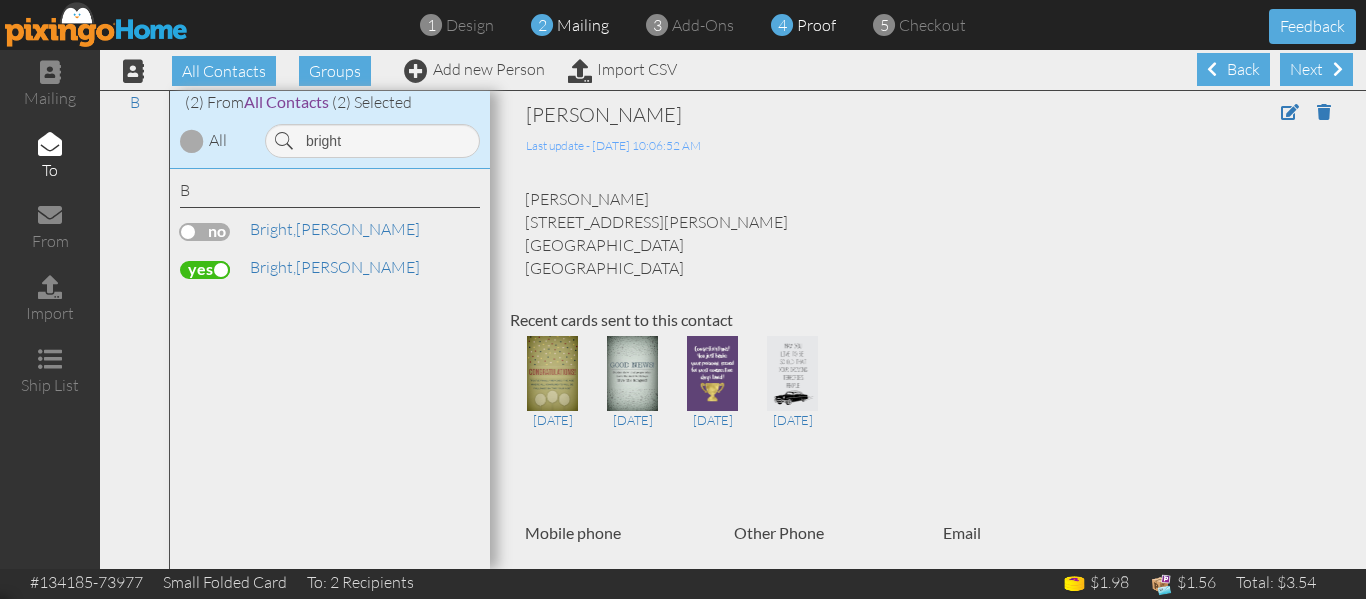 click on "proof" at bounding box center [816, 25] 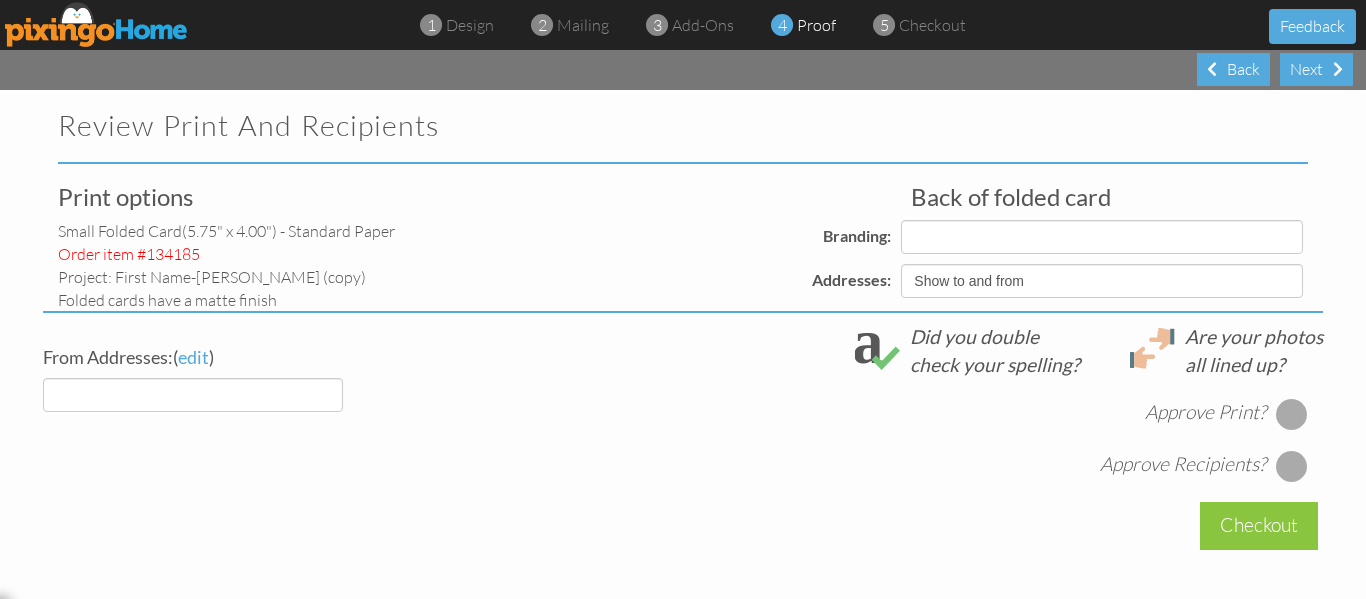 select on "object:12478" 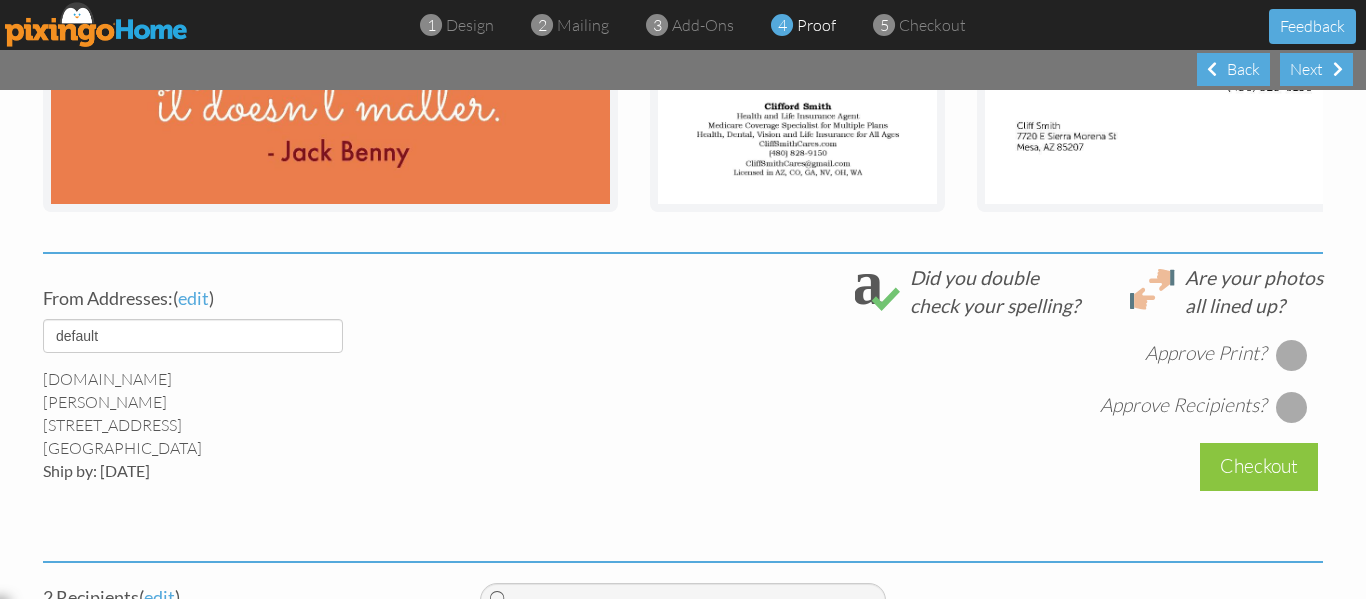 scroll, scrollTop: 819, scrollLeft: 0, axis: vertical 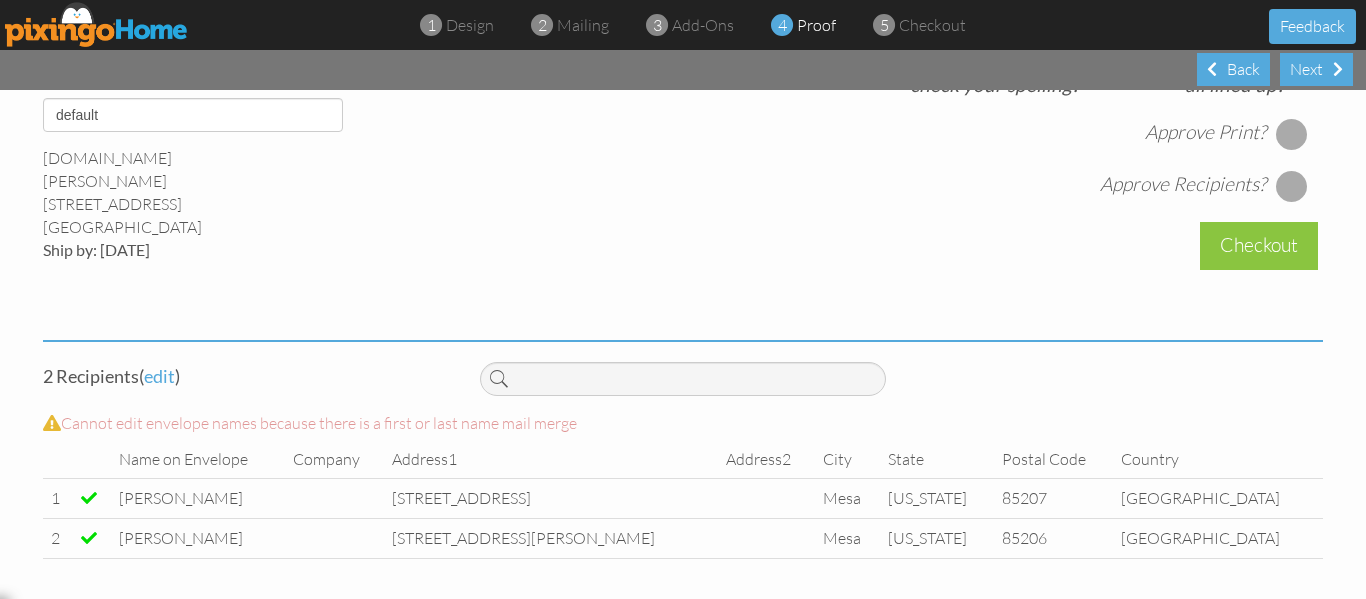click at bounding box center (1292, 134) 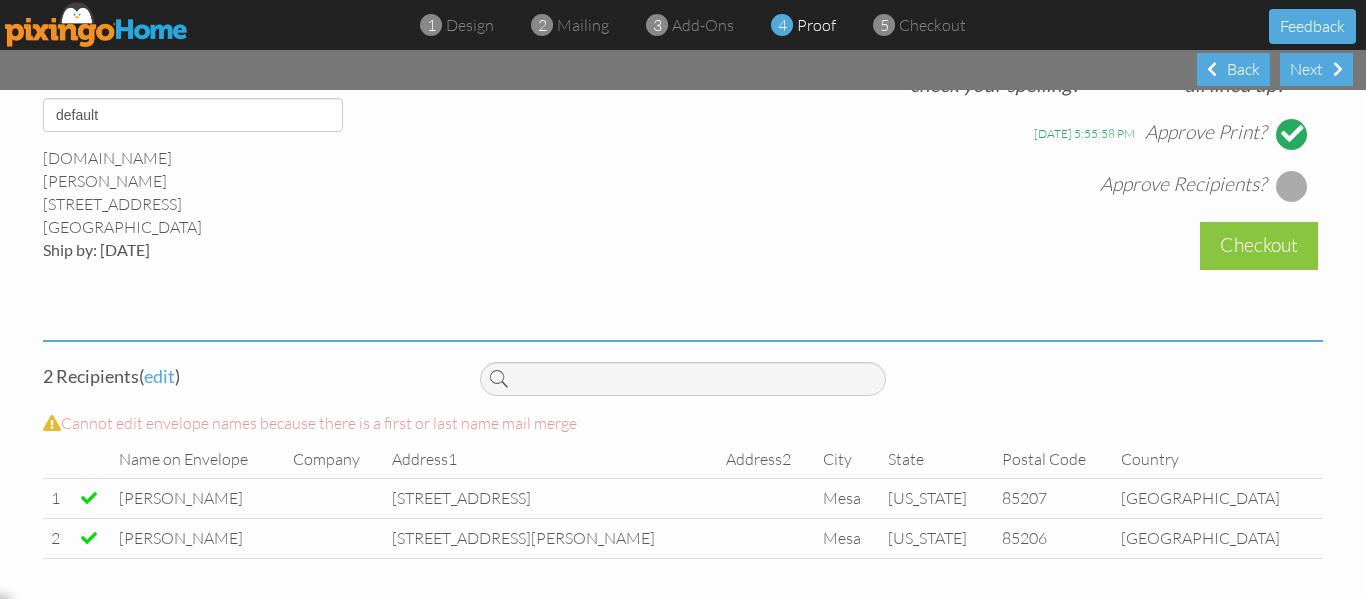 click at bounding box center (1292, 186) 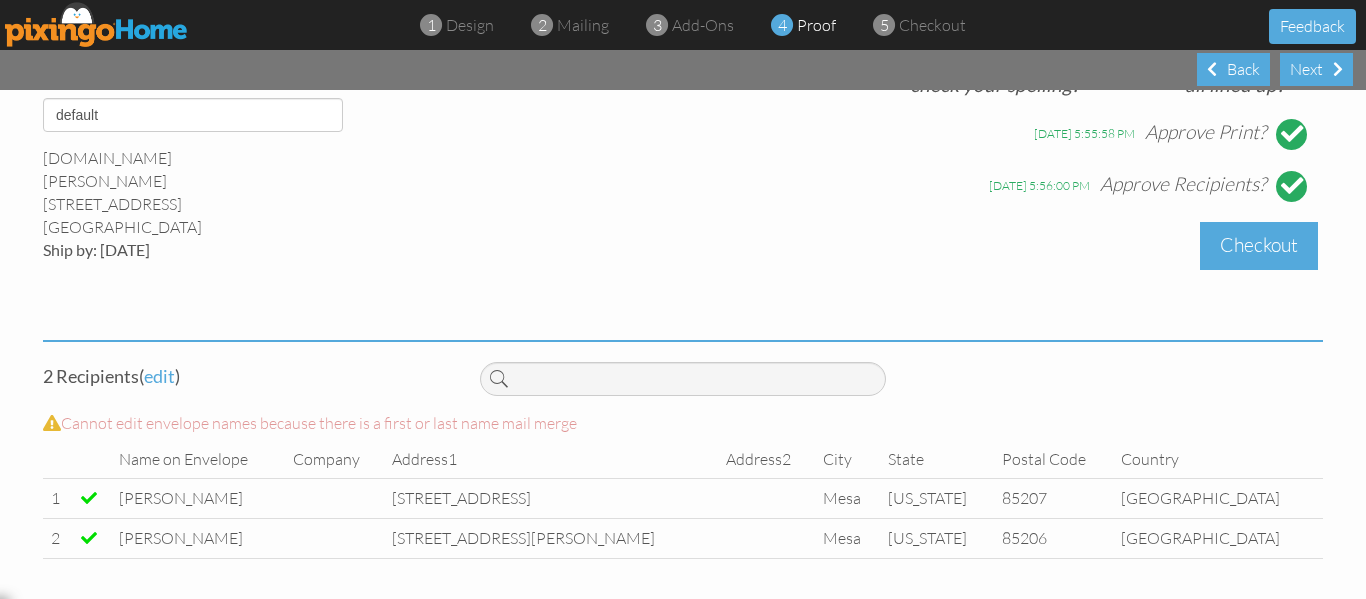 click on "Checkout" at bounding box center [1259, 245] 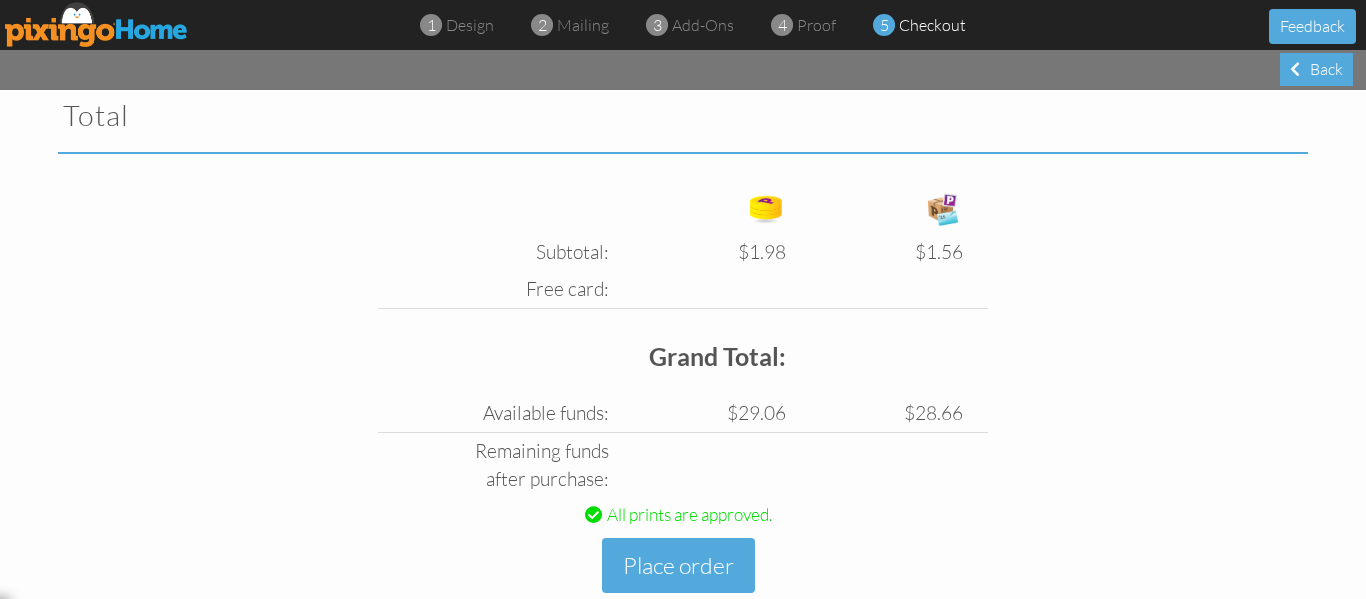 scroll, scrollTop: 671, scrollLeft: 0, axis: vertical 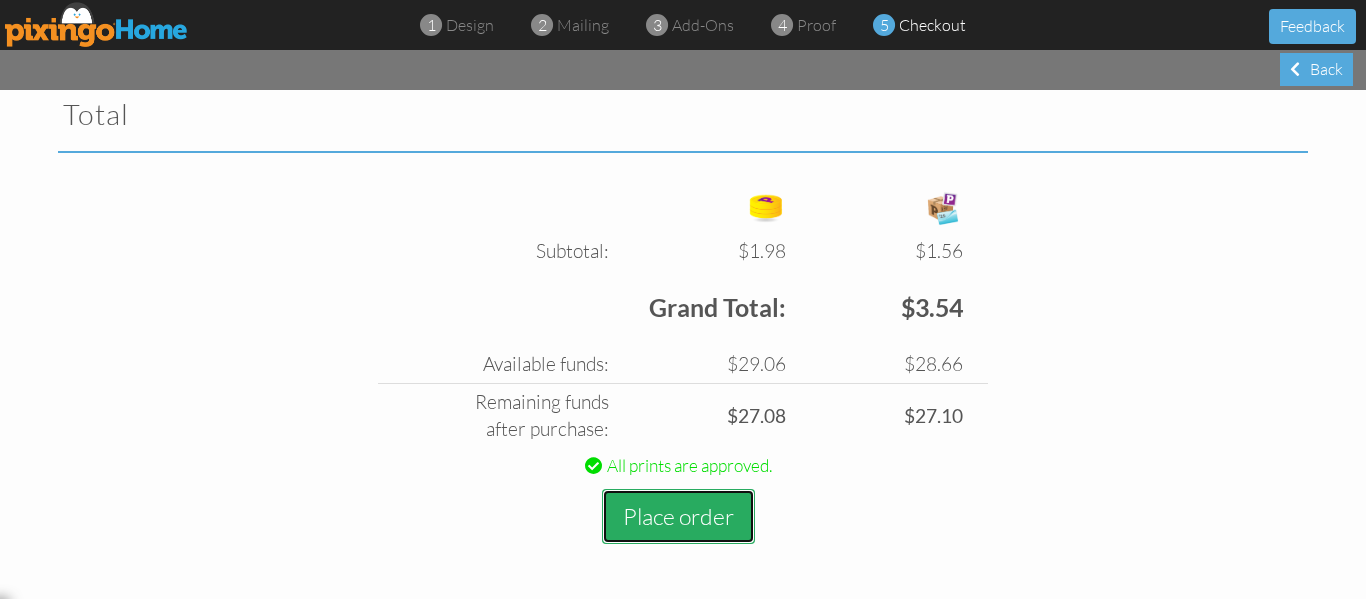 click on "Place order" at bounding box center (678, 516) 